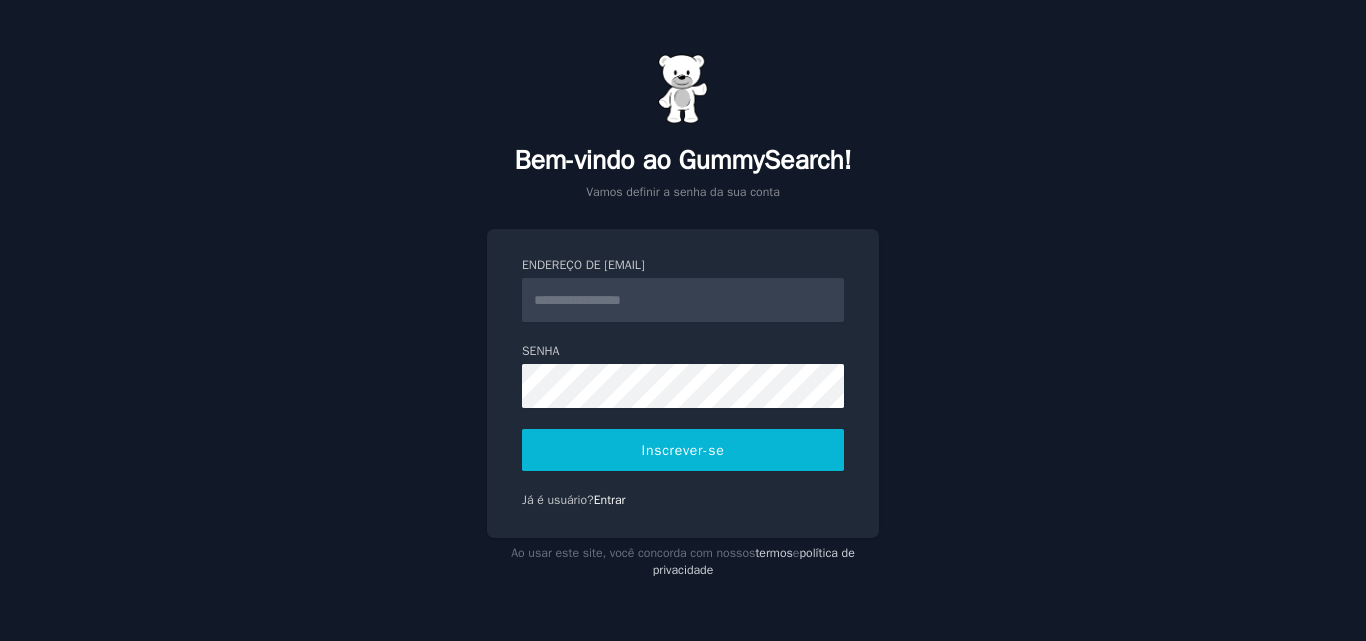 scroll, scrollTop: 0, scrollLeft: 0, axis: both 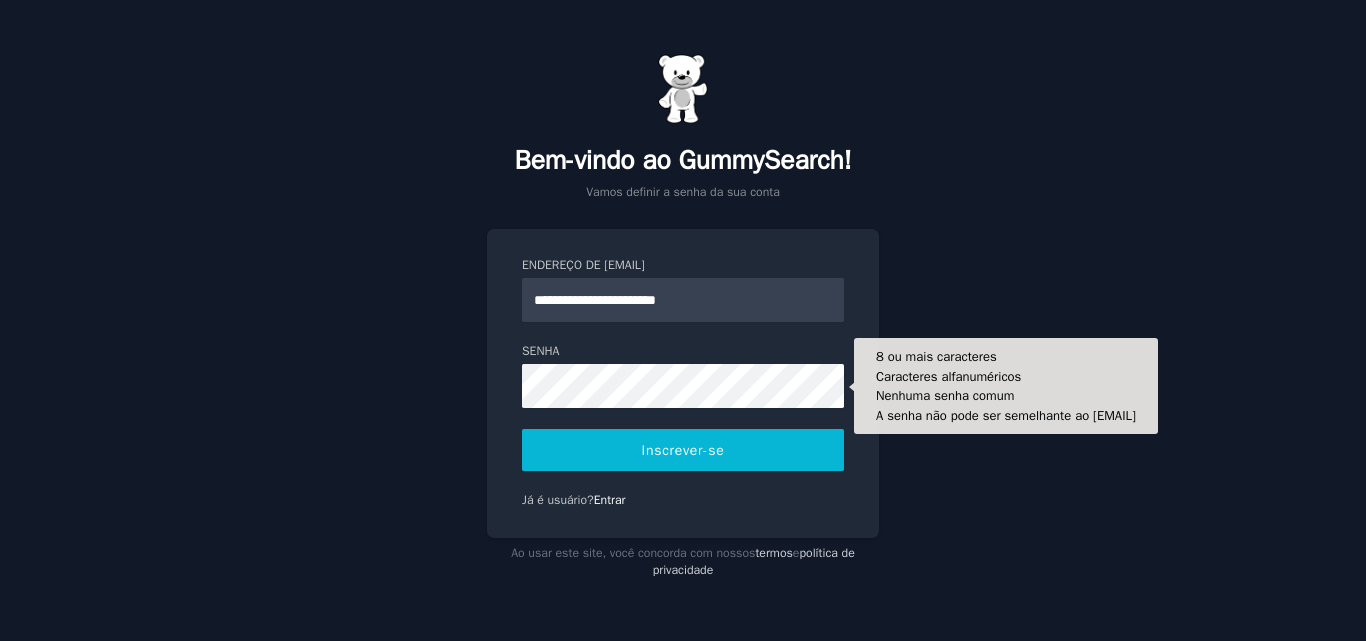 type on "**********" 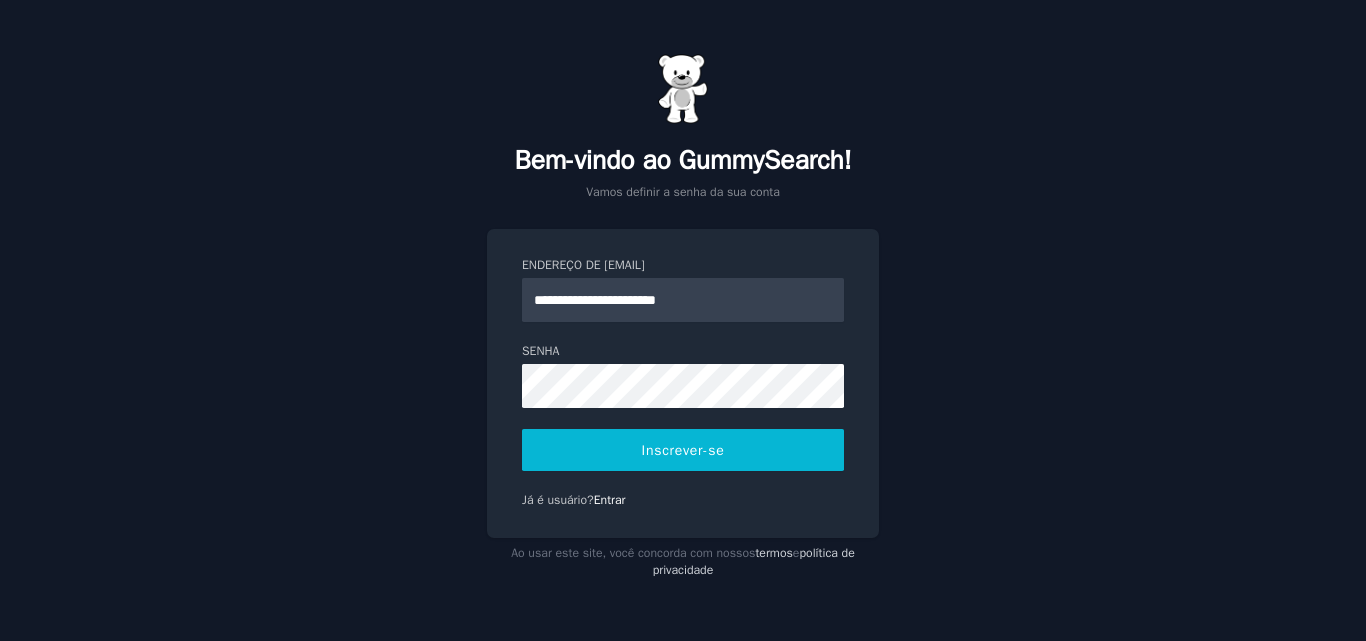 click on "Inscrever-se" at bounding box center [683, 450] 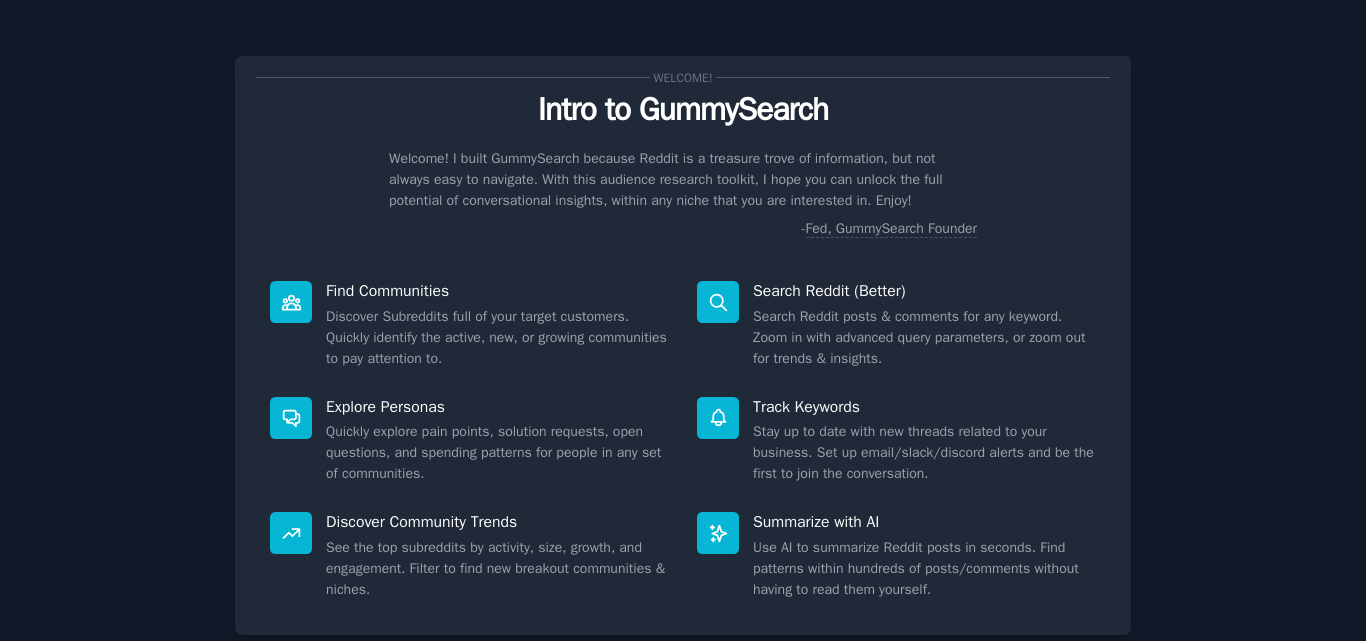 scroll, scrollTop: 0, scrollLeft: 0, axis: both 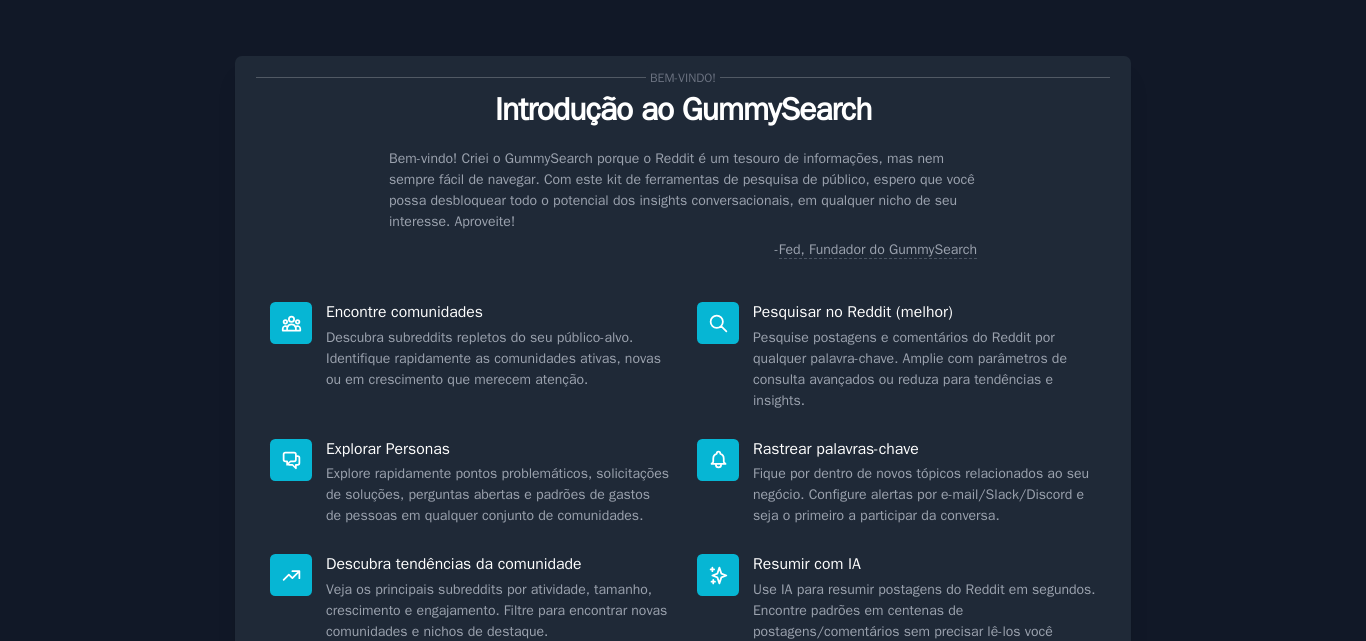 click on "Bem-vindo! Introdução ao GummySearch Bem-vindo! Criei o GummySearch porque o Reddit é um tesouro de informações, mas nem sempre fácil de navegar. Com este kit de ferramentas de pesquisa de público, espero que você possa desbloquear todo o potencial dos insights conversacionais, em qualquer nicho de seu interesse. Aproveite! - Fed, Fundador do GummySearch Encontre comunidades Descubra subreddits repletos do seu público-alvo. Identifique rapidamente as comunidades ativas, novas ou em crescimento que merecem atenção. Pesquisar no Reddit (melhor) Pesquise postagens e comentários do Reddit por qualquer palavra-chave. Amplie com parâmetros de consulta avançados ou reduza para tendências e insights. Explorar Personas Explore rapidamente pontos problemáticos, solicitações de soluções, perguntas abertas e padrões de gastos de pessoas em qualquer conjunto de comunidades. Rastrear palavras-chave Descubra tendências da comunidade Resumir com IA Próximo" at bounding box center [683, 423] 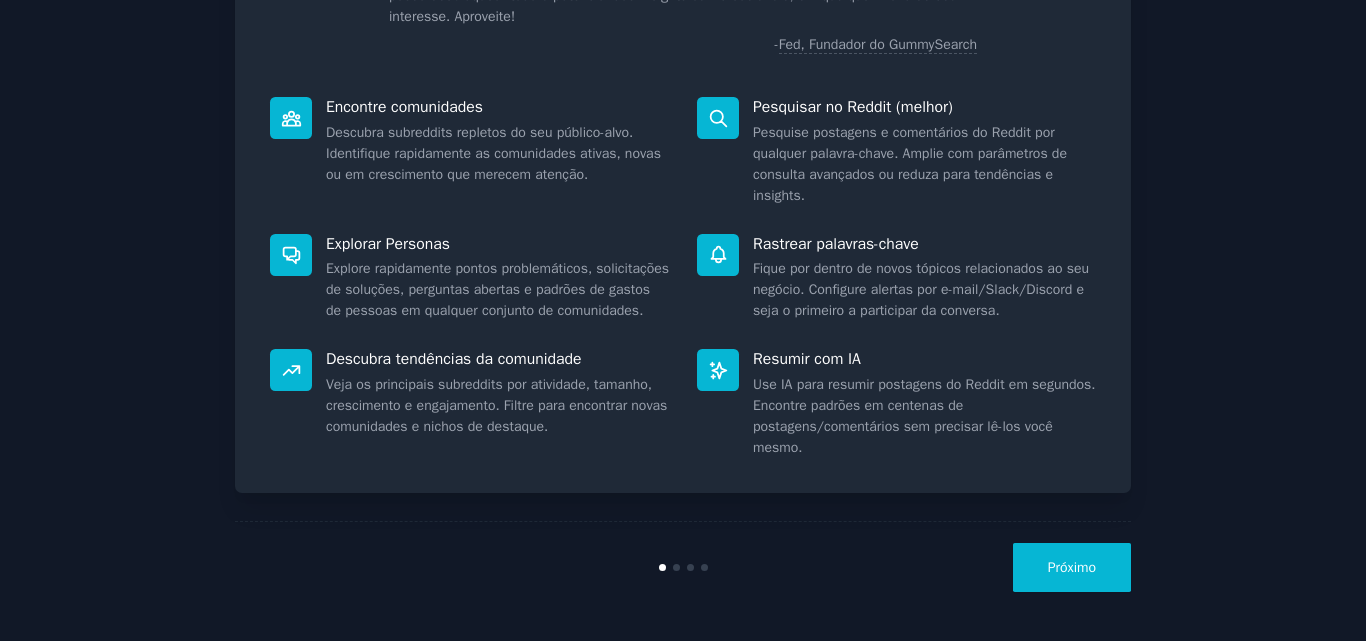 scroll, scrollTop: 226, scrollLeft: 0, axis: vertical 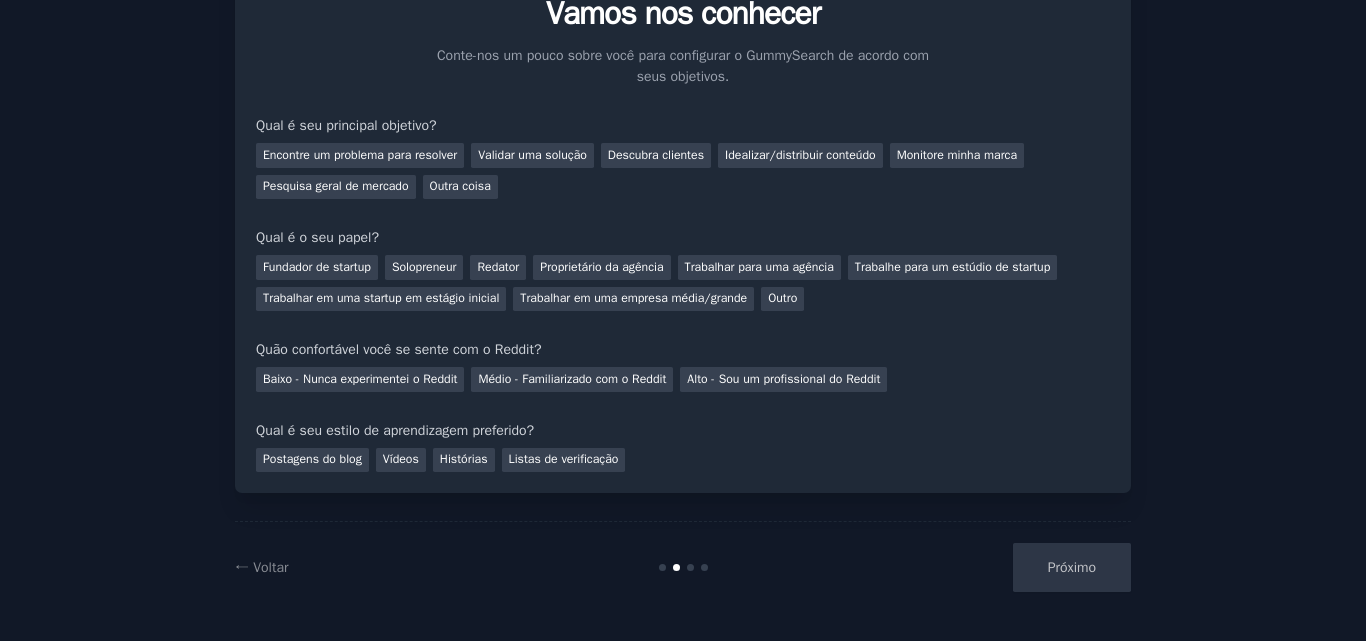 click on "Próximo" at bounding box center [981, 567] 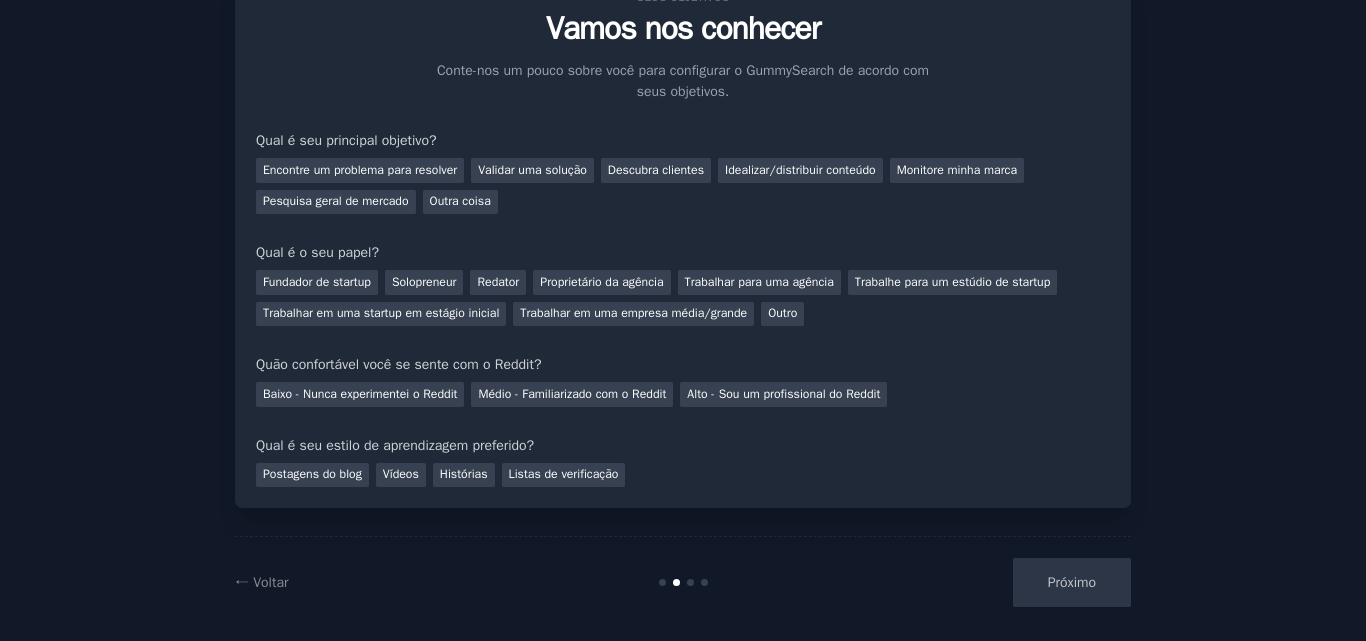 scroll, scrollTop: 96, scrollLeft: 0, axis: vertical 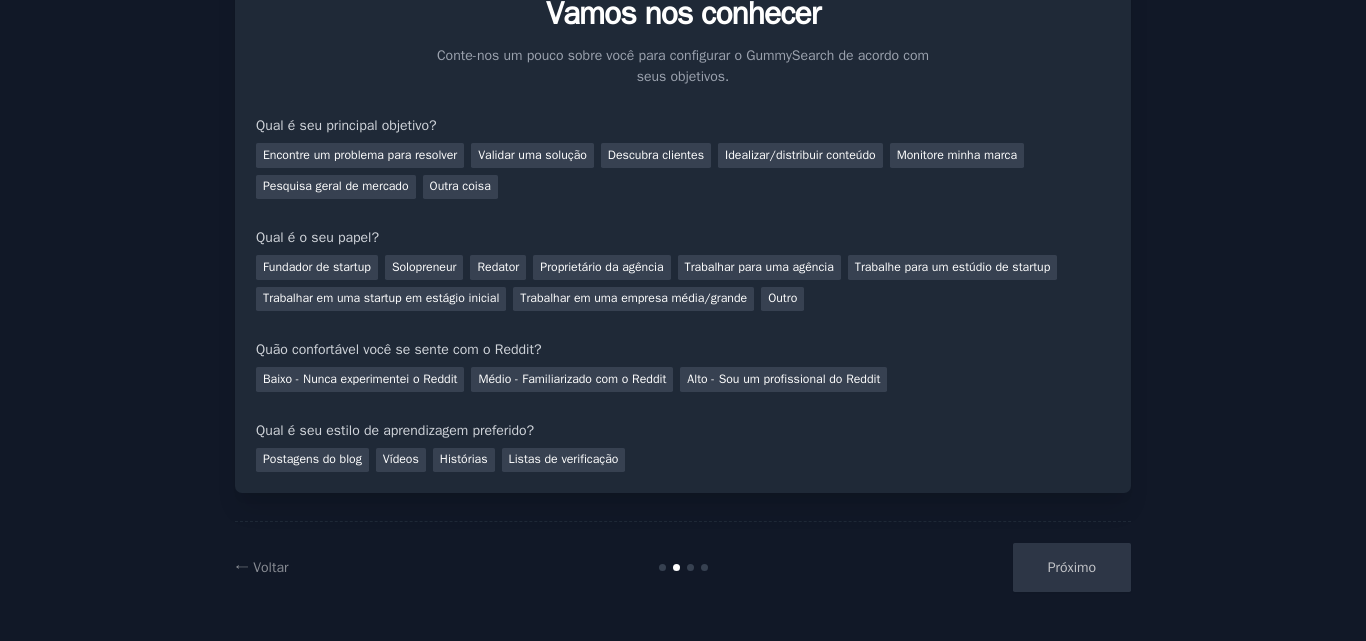 click on "Próximo" at bounding box center [981, 567] 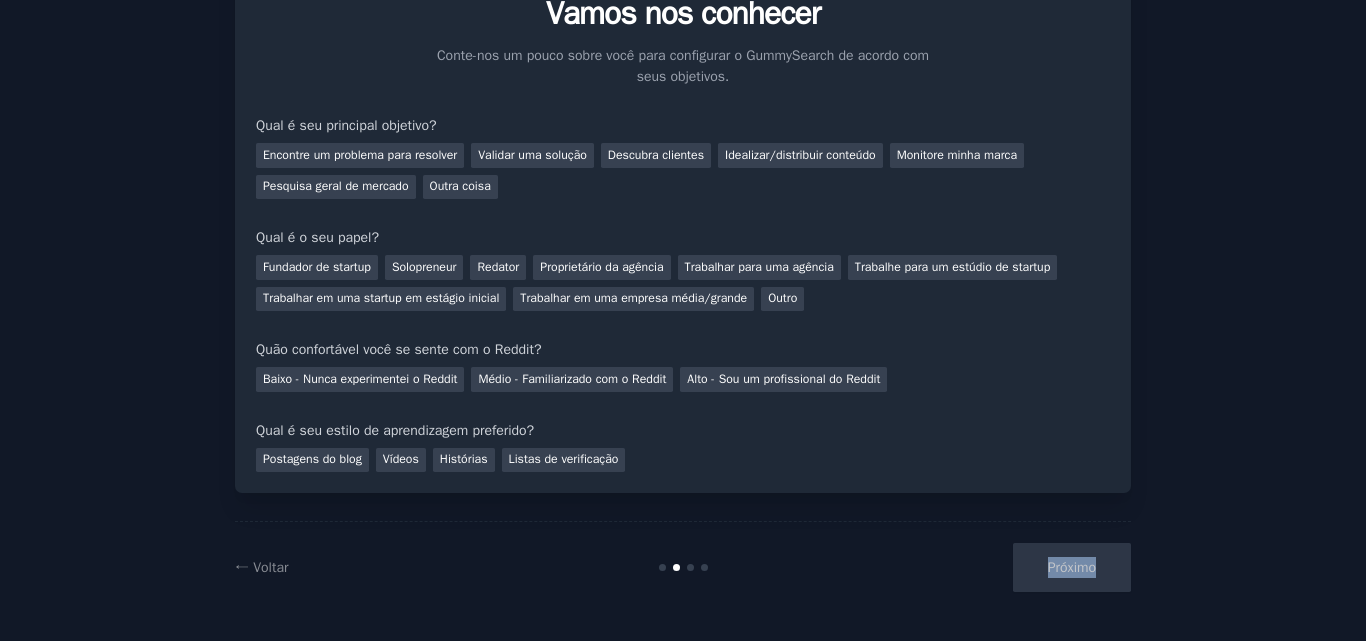click on "Próximo" at bounding box center [981, 567] 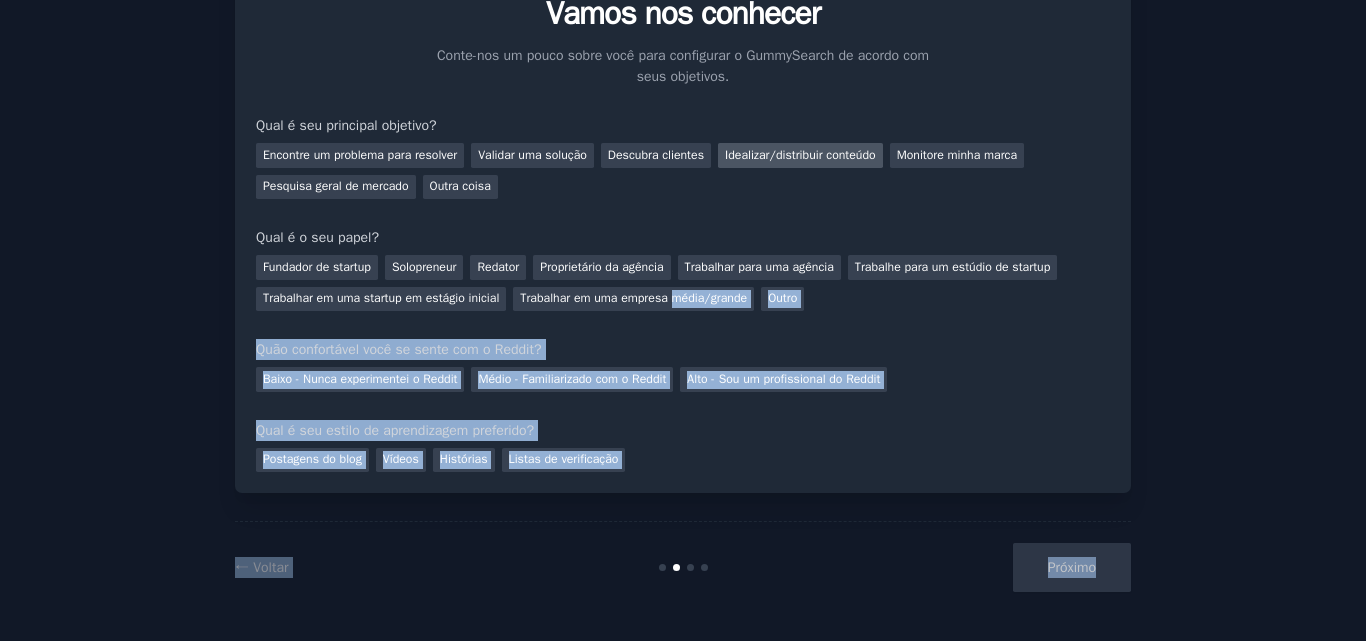 drag, startPoint x: 1045, startPoint y: 568, endPoint x: 854, endPoint y: 152, distance: 457.7521 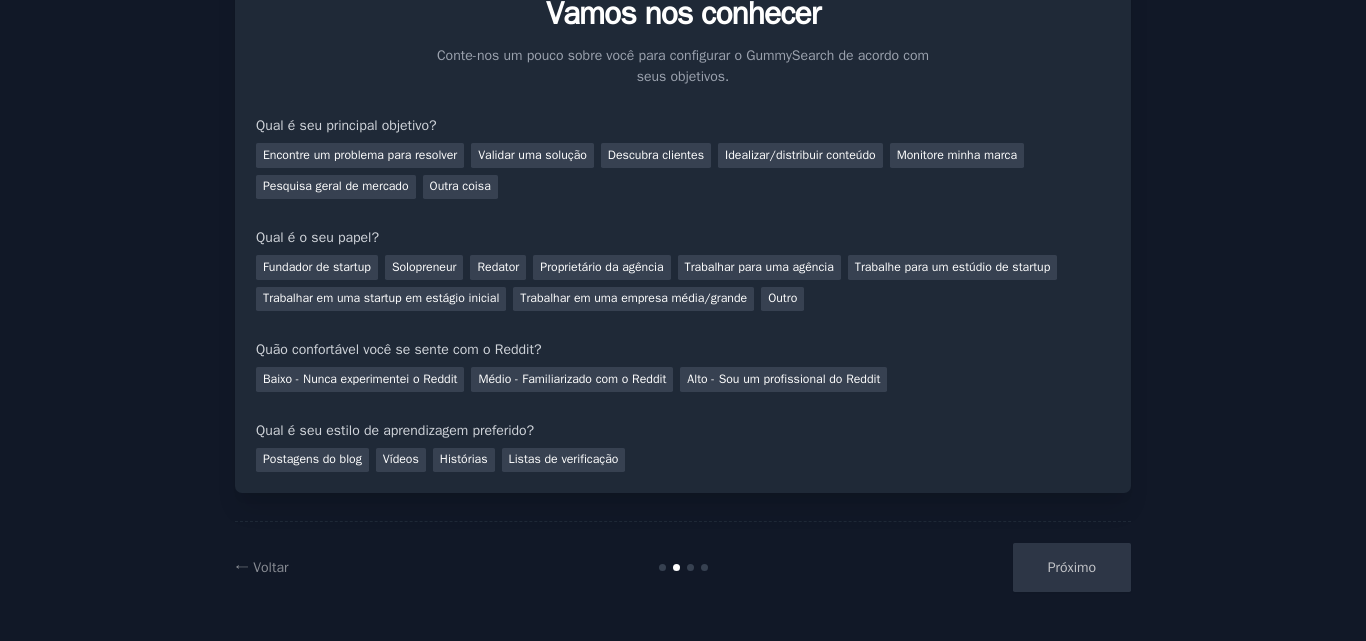 click on "Encontre um problema para resolver Validar uma solução Descubra clientes Idealizar/distribuir conteúdo Monitore minha marca Pesquisa geral de mercado Outra coisa" at bounding box center (683, 167) 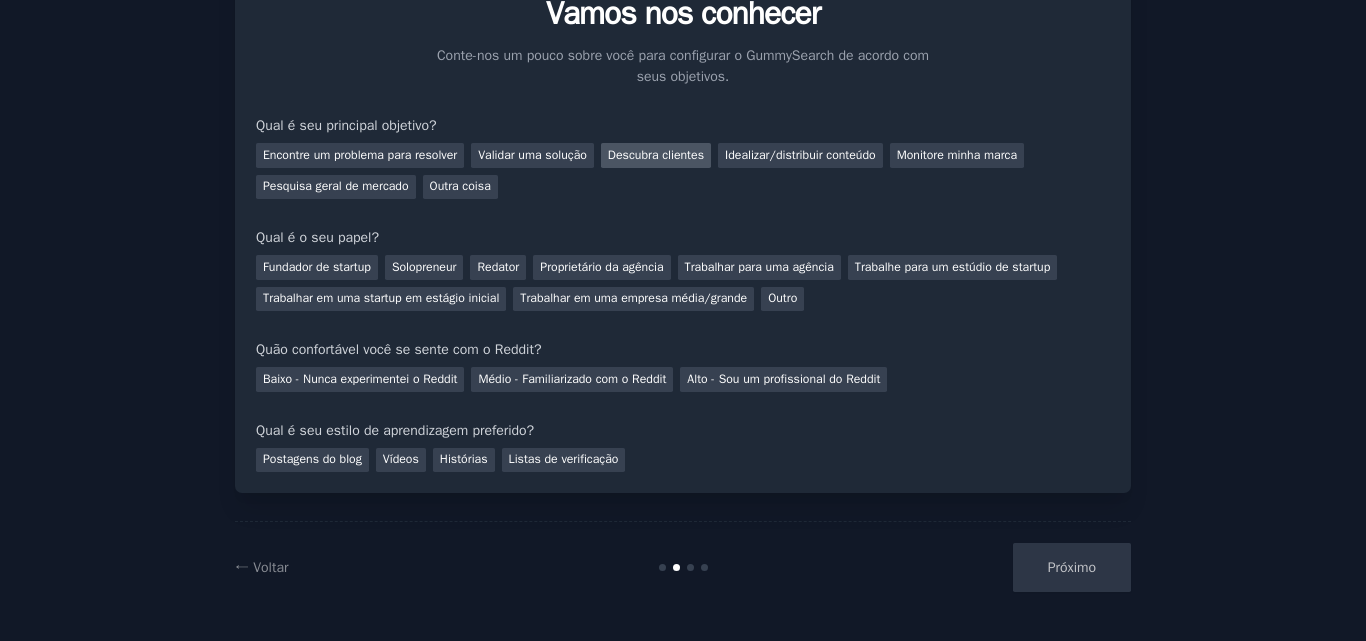 click on "Descubra clientes" at bounding box center (656, 155) 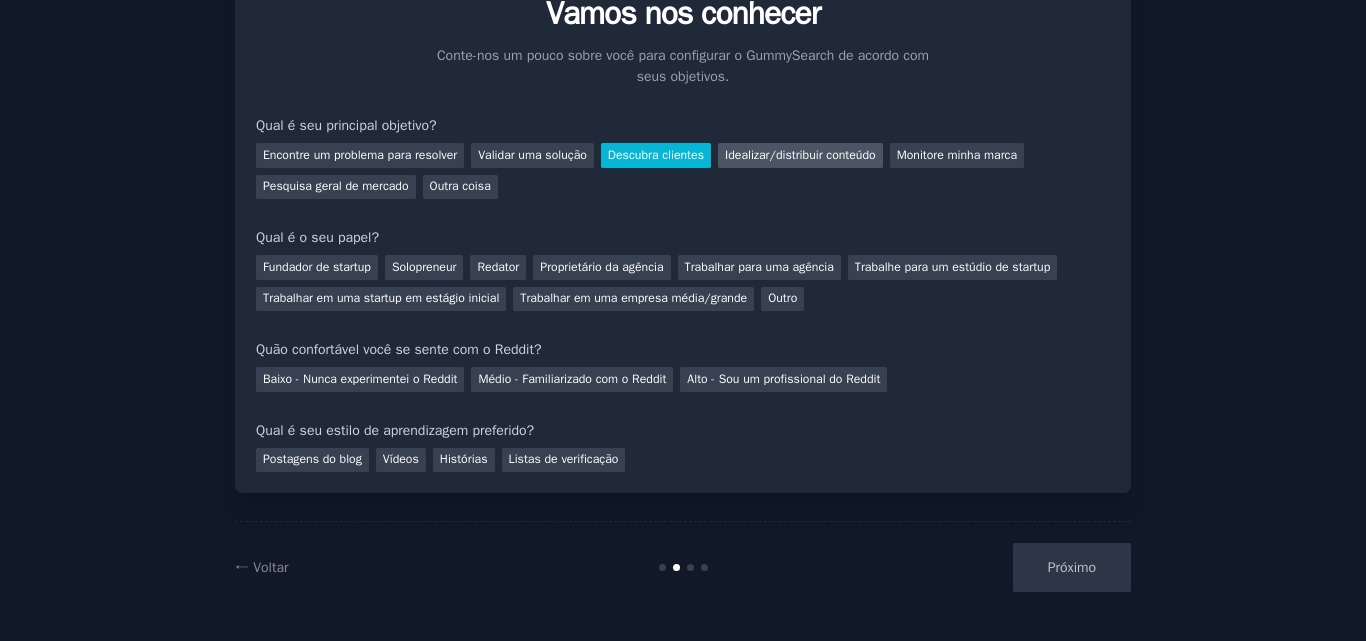 click on "Idealizar/distribuir conteúdo" at bounding box center [800, 155] 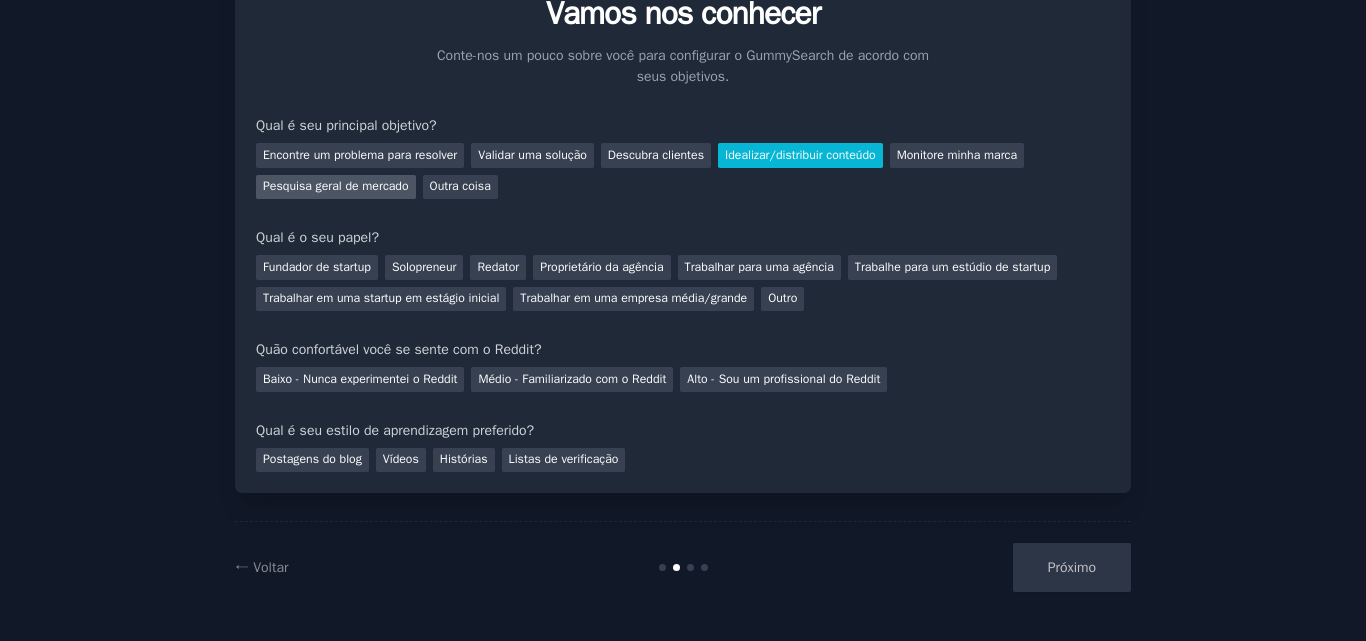 click on "Pesquisa geral de mercado" at bounding box center (336, 186) 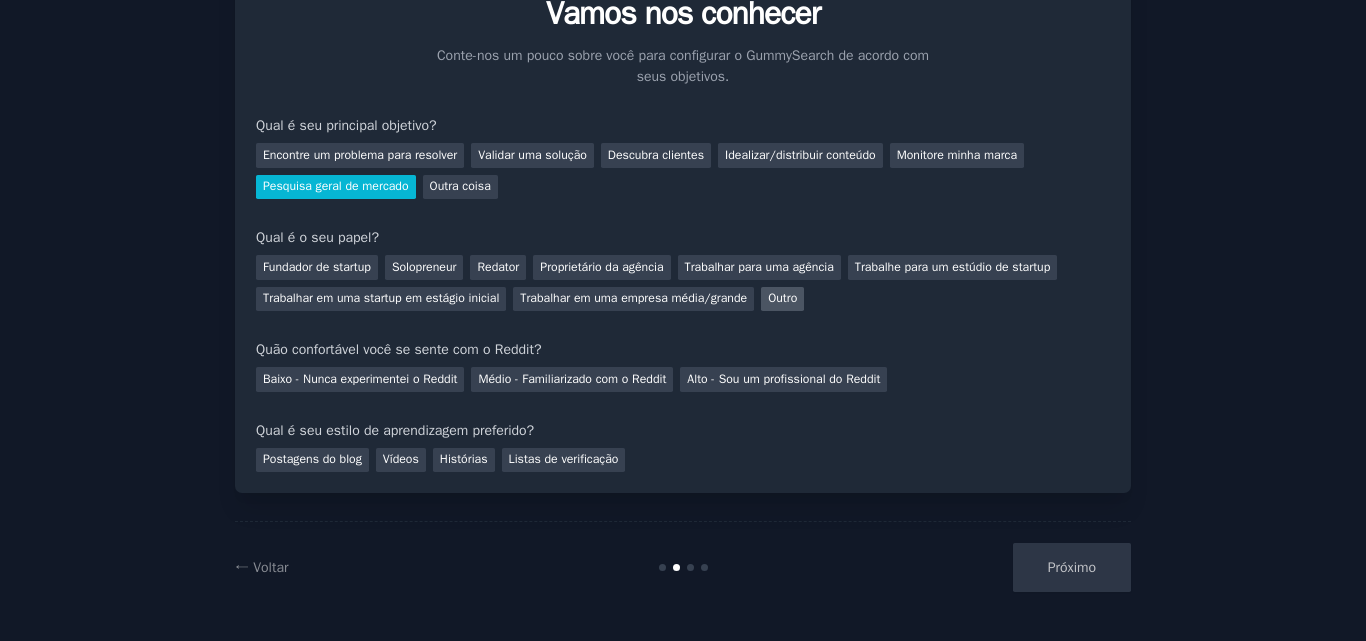 click on "Outro" at bounding box center [782, 298] 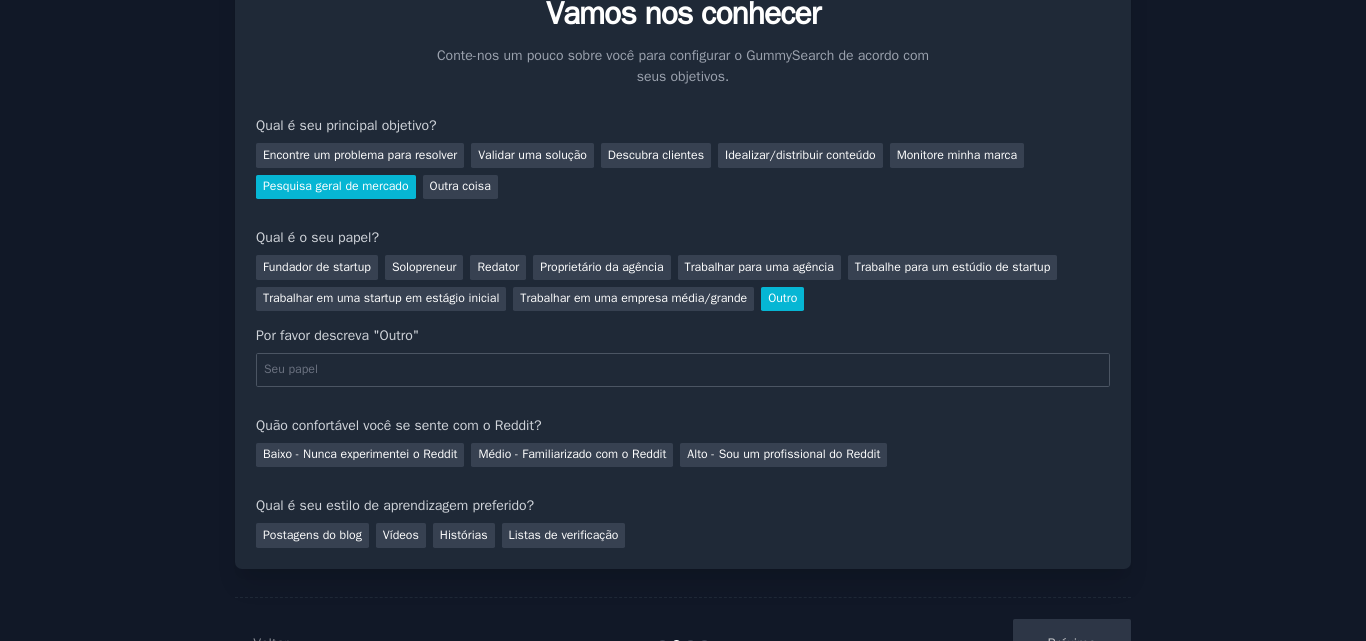 click on "Fundador de startup Solopreneur Redator Proprietário da agência Trabalhar para uma agência Trabalhe para um estúdio de startup Trabalhar em uma startup em estágio inicial Trabalhar em uma empresa média/grande Outro" at bounding box center (683, 279) 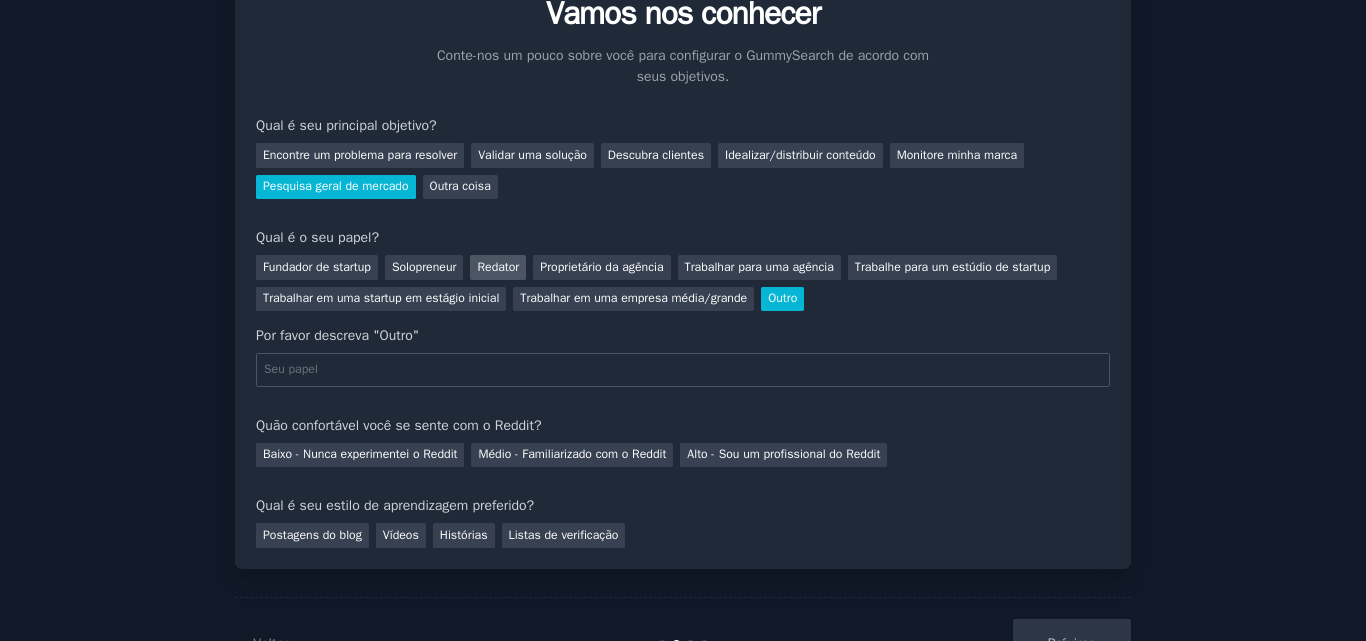 click on "Redator" at bounding box center (498, 267) 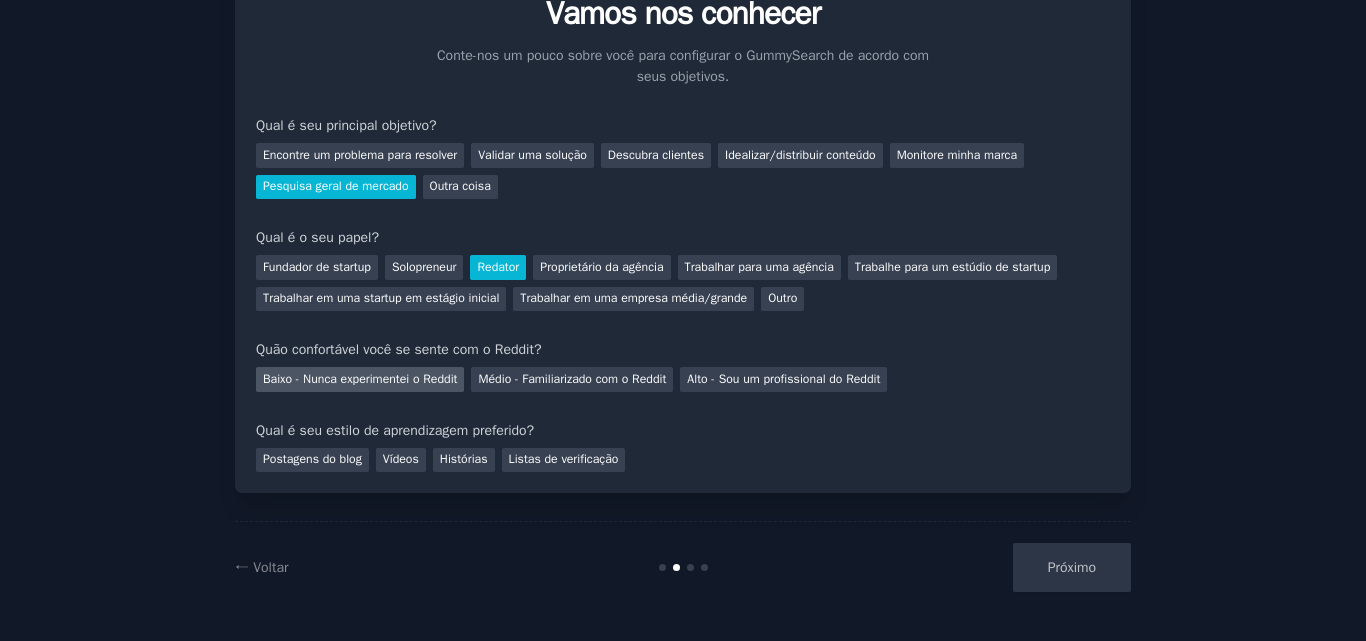 click on "Baixo - Nunca experimentei o Reddit" at bounding box center (360, 379) 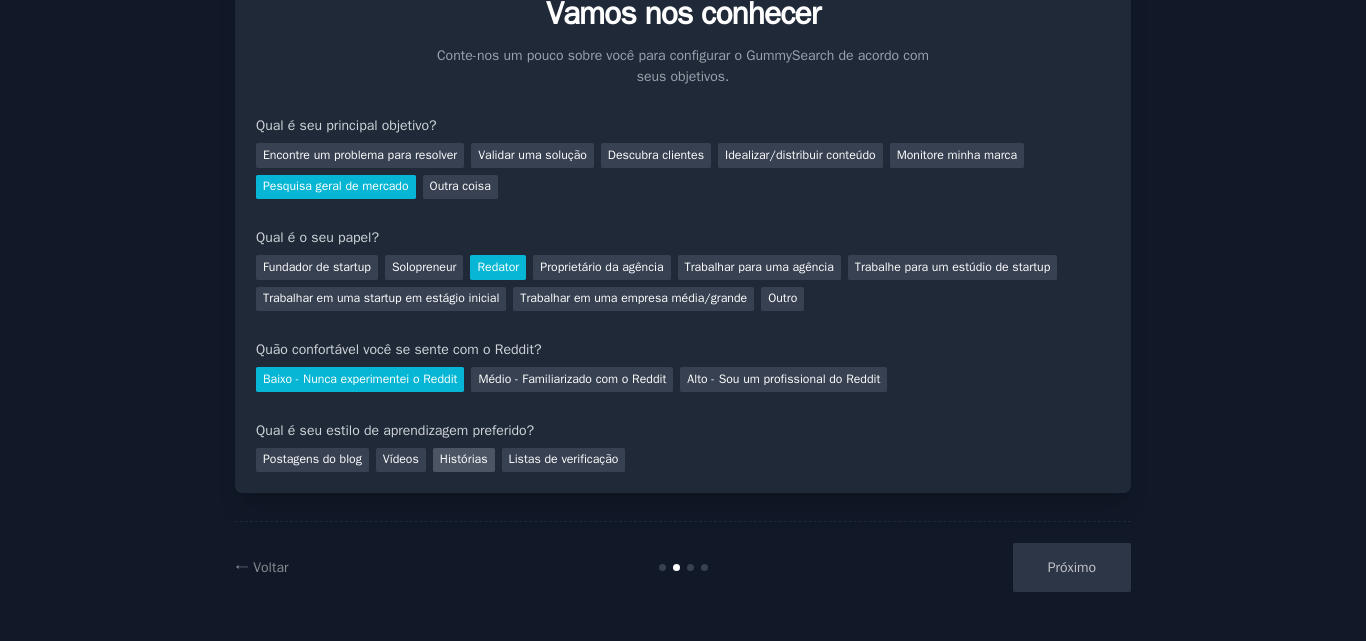 click on "Histórias" at bounding box center [464, 460] 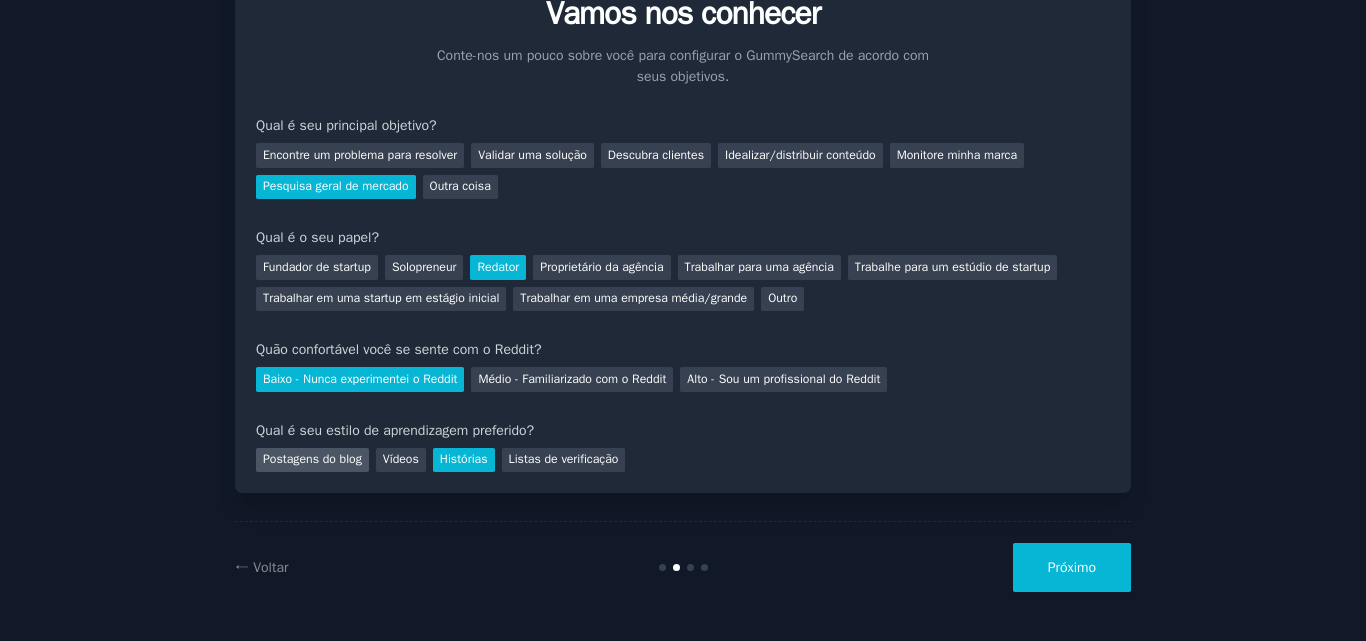 click on "Postagens do blog" at bounding box center (312, 460) 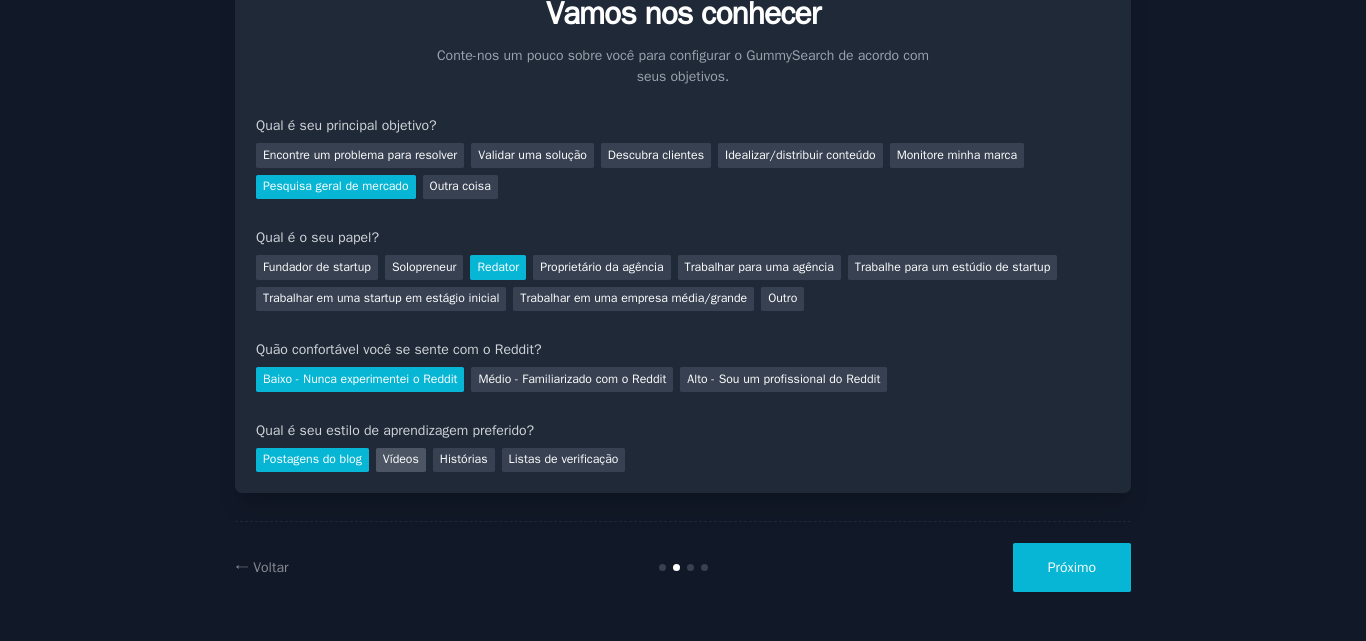 click on "Vídeos" at bounding box center [401, 459] 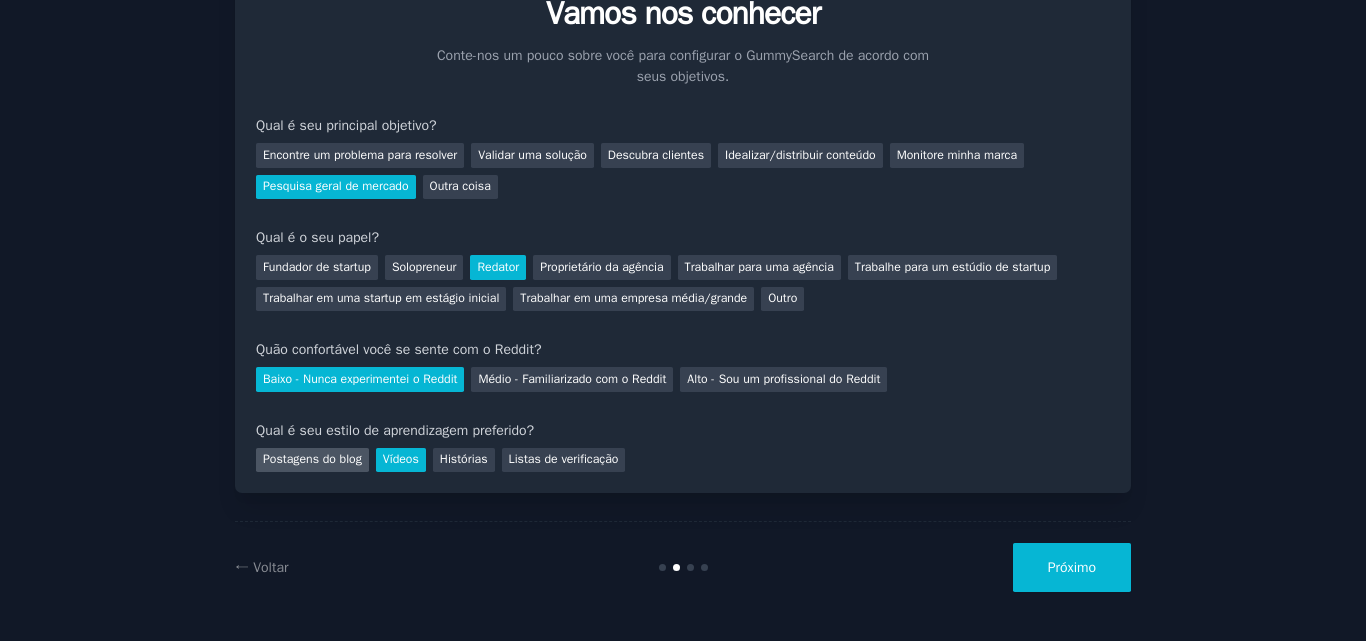 click on "Postagens do blog" at bounding box center (312, 459) 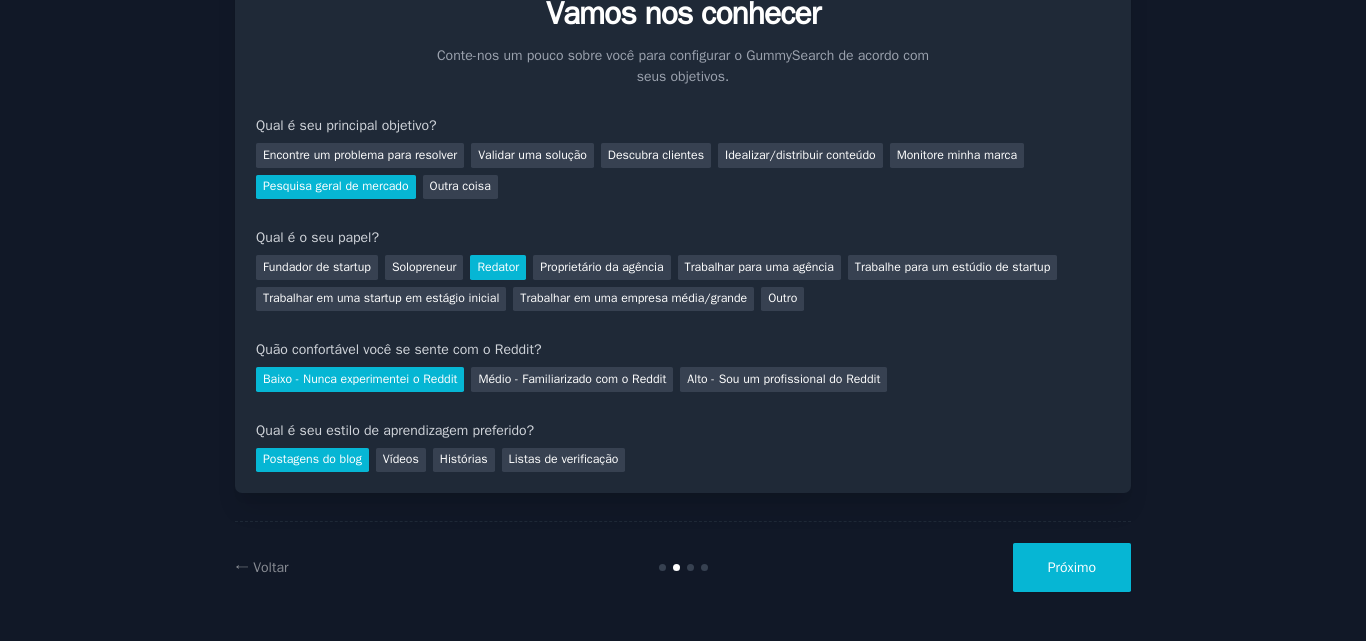 click on "Próximo" at bounding box center (1072, 567) 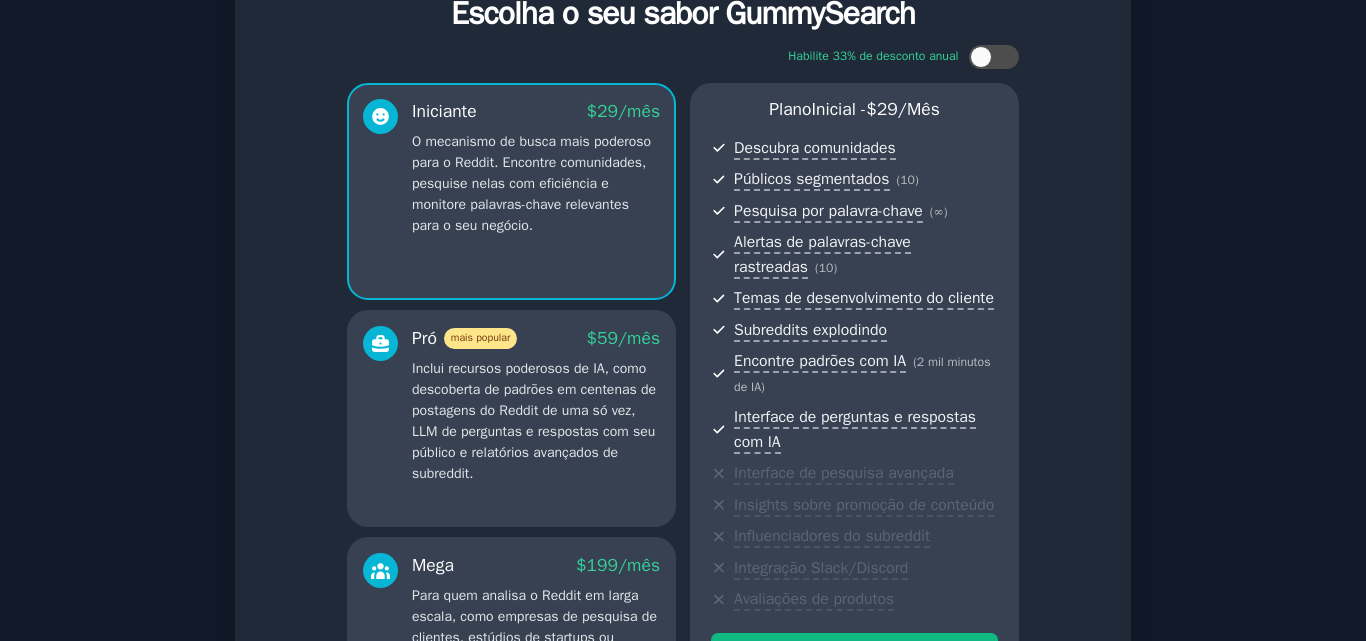 click on "Configure sua conta Escolha o seu sabor GummySearch Habilite 33% de desconto anual Iniciante $  29  /mês O mecanismo de busca mais poderoso para o Reddit. Encontre comunidades, pesquise nelas com eficiência e monitore palavras-chave relevantes para o seu negócio. Pró mais popular $  59  /mês Inclui recursos poderosos de IA, como descoberta de padrões em centenas de postagens do Reddit de uma só vez, LLM de perguntas e respostas com seu público e relatórios avançados de subreddit. Mega $  199  /mês Para quem analisa o Reddit em larga escala, como empresas de pesquisa de clientes, estúdios de startups ou agências de conteúdo. Inclui 20 mil minutos de IA. Plano  Inicial -  $  29  /mês Descubra comunidades Públicos segmentados  (  10  ) Pesquisa por palavra-chave  (  ∞  ) Alertas de palavras-chave rastreadas  (  10  ) Temas de desenvolvimento do cliente Subreddits explodindo Encontre padrões com IA  (  2 mil minutos de IA  ) Interface de perguntas e respostas com IA Influenciadores do subreddit" at bounding box center (683, 424) 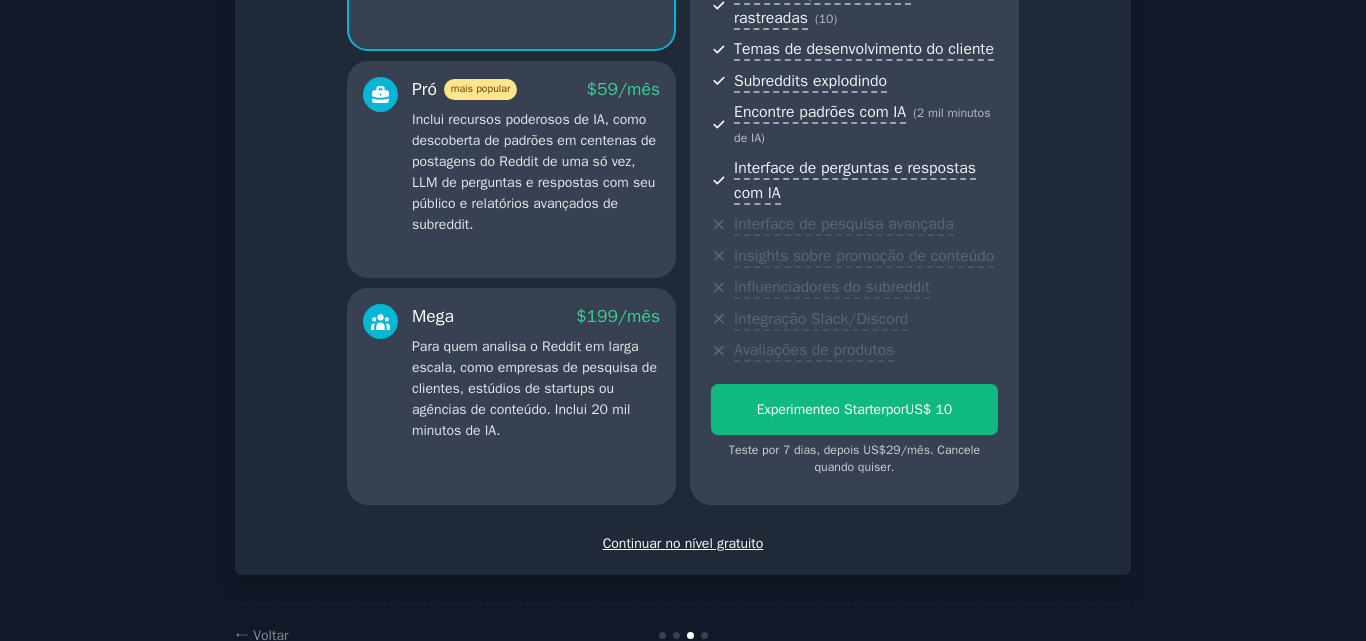 scroll, scrollTop: 423, scrollLeft: 0, axis: vertical 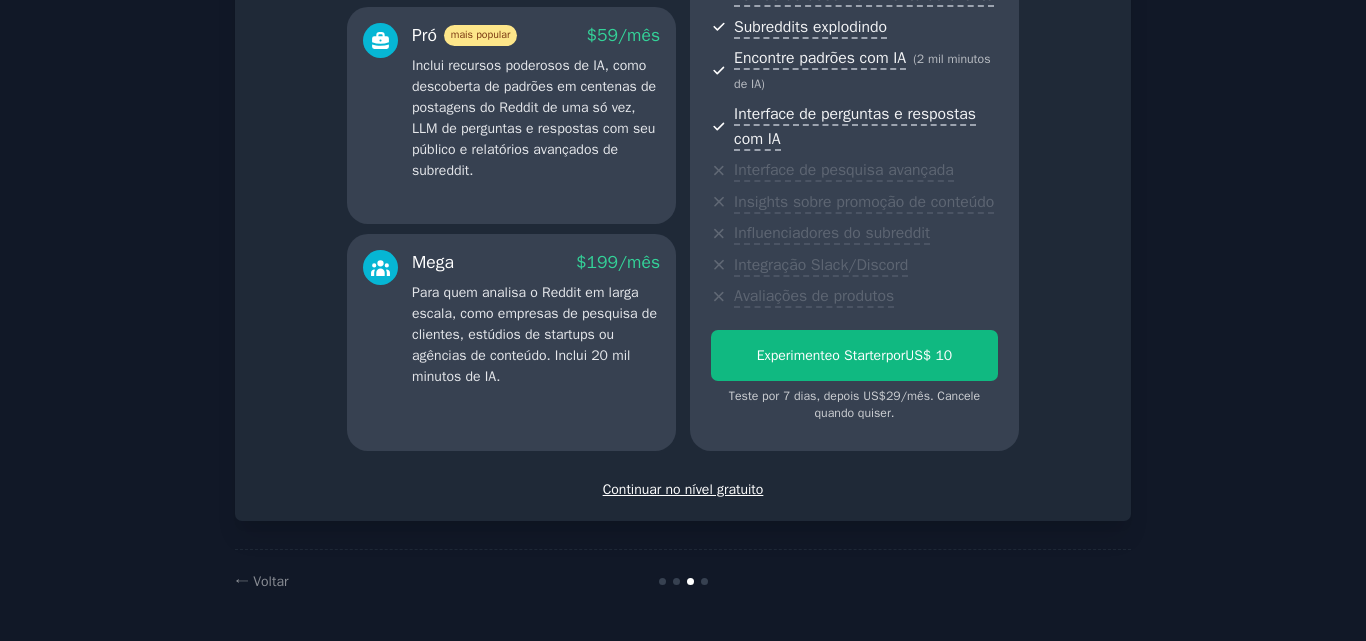 click on "Continuar no nível gratuito" at bounding box center [683, 489] 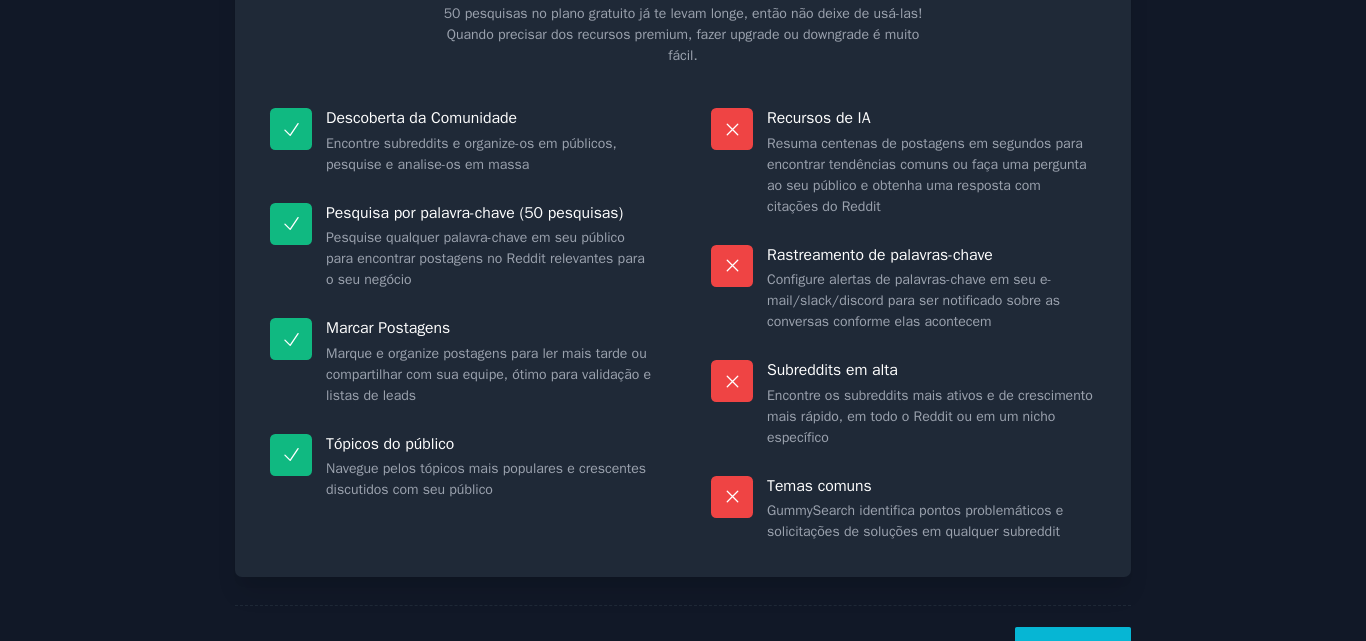 scroll, scrollTop: 222, scrollLeft: 0, axis: vertical 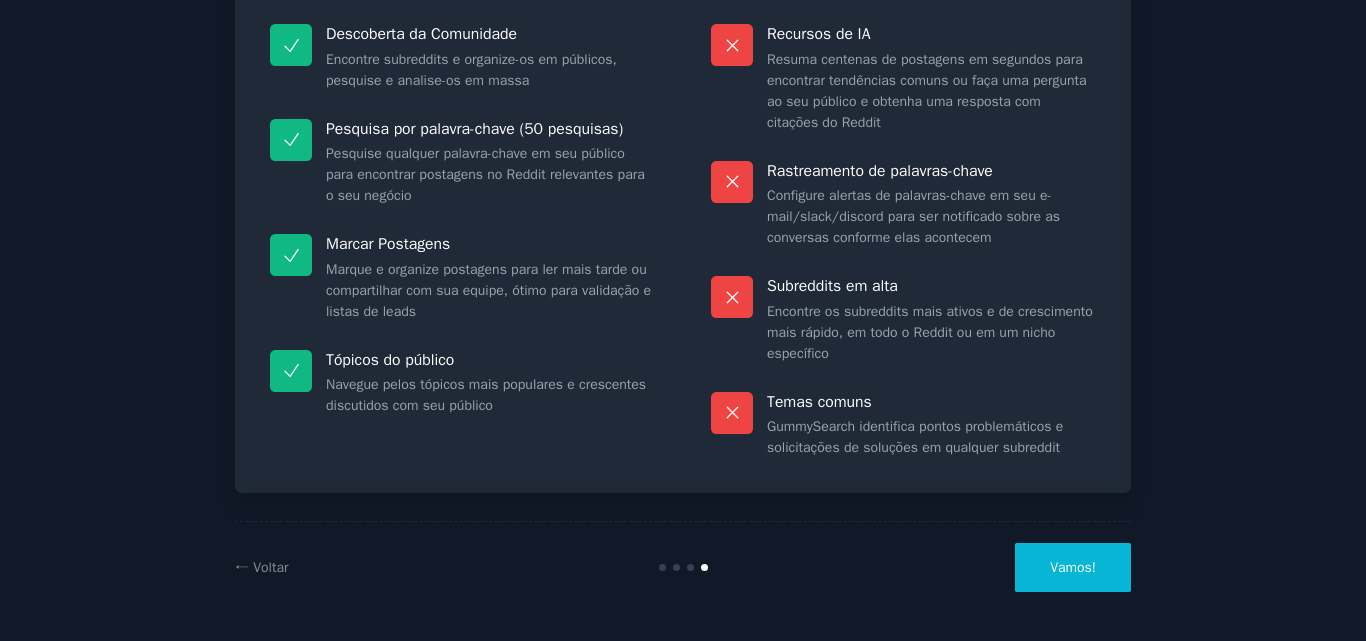 click on "Vamos!" at bounding box center [1073, 567] 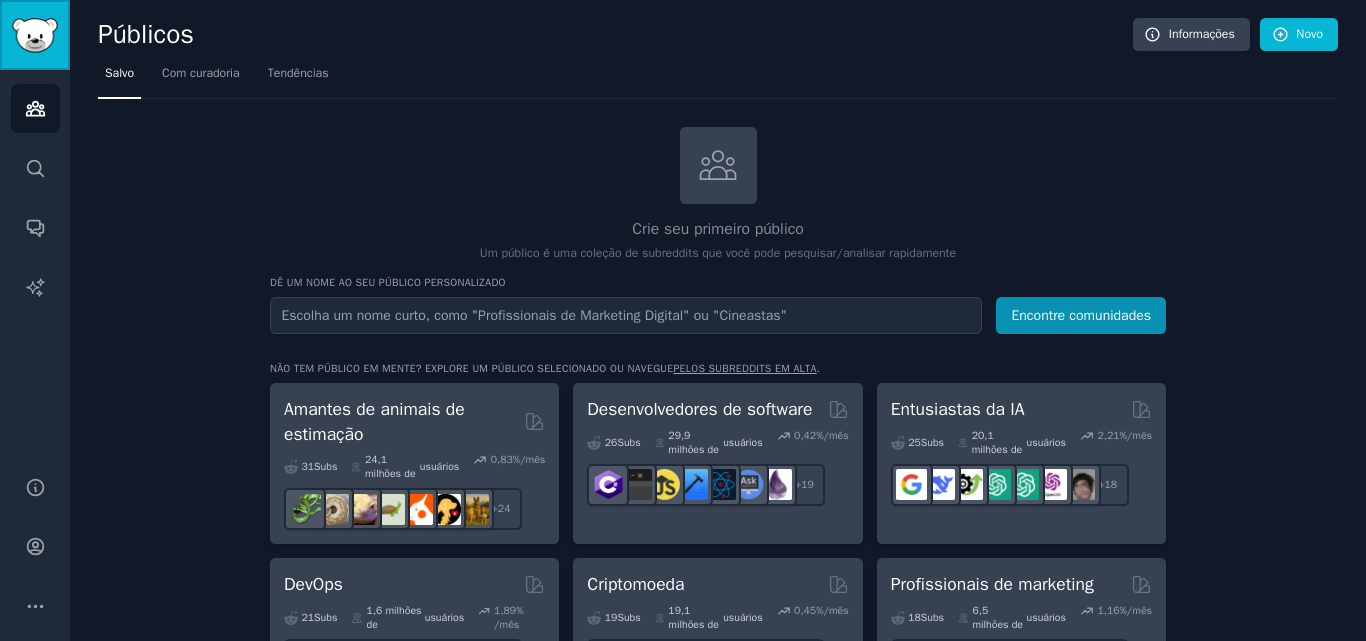 click at bounding box center (35, 35) 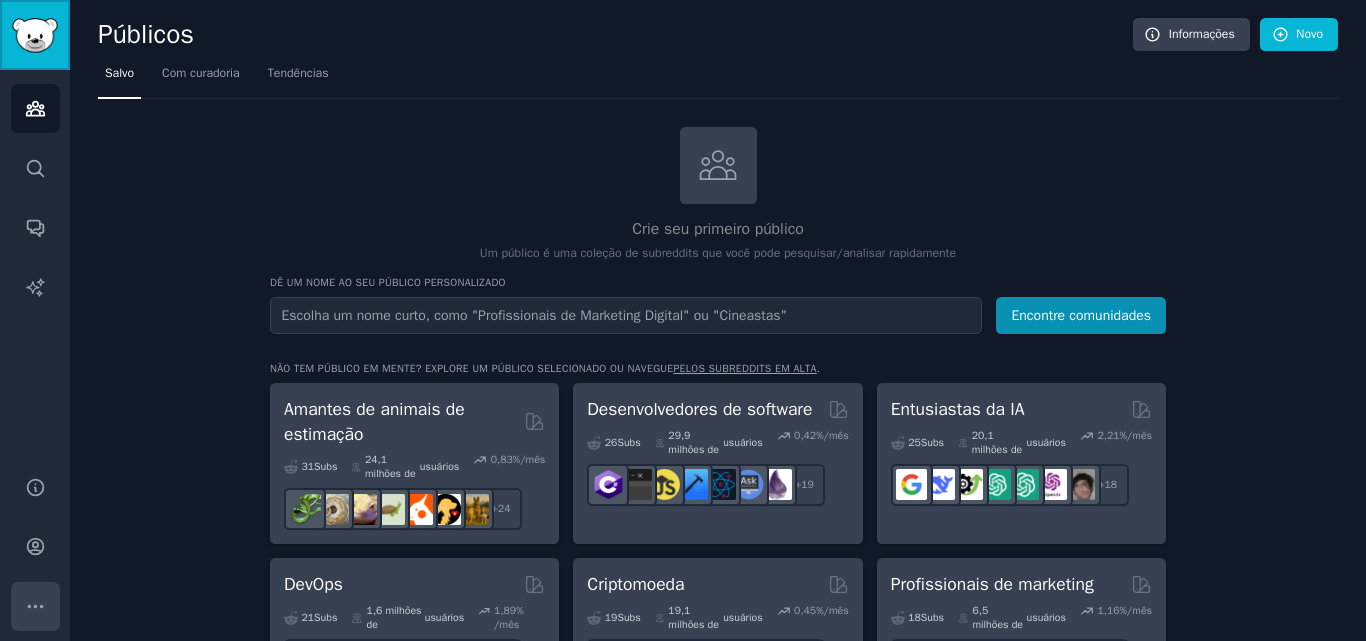 click 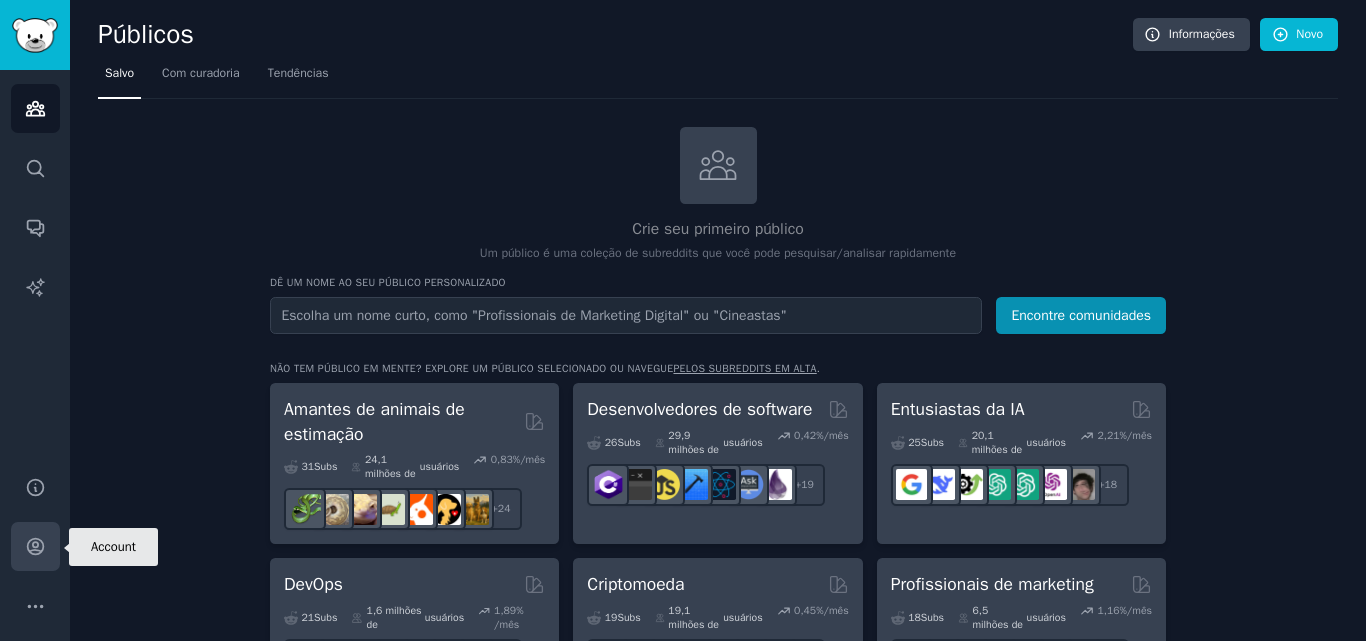 click 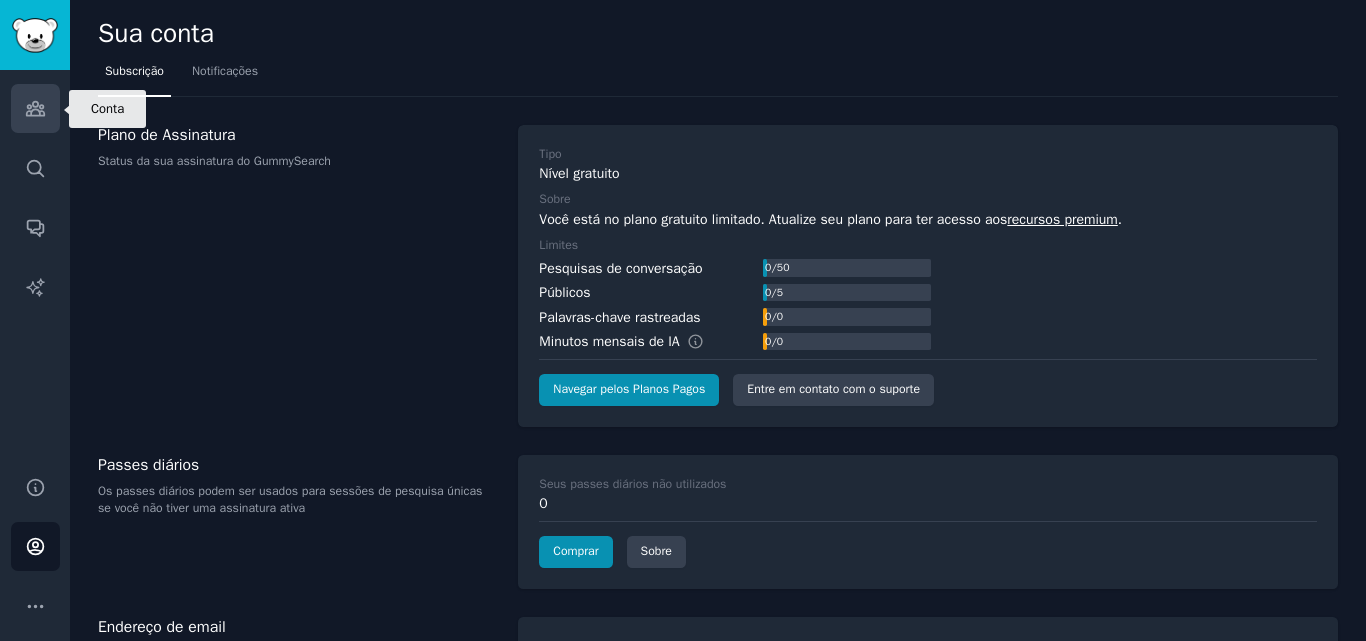 click 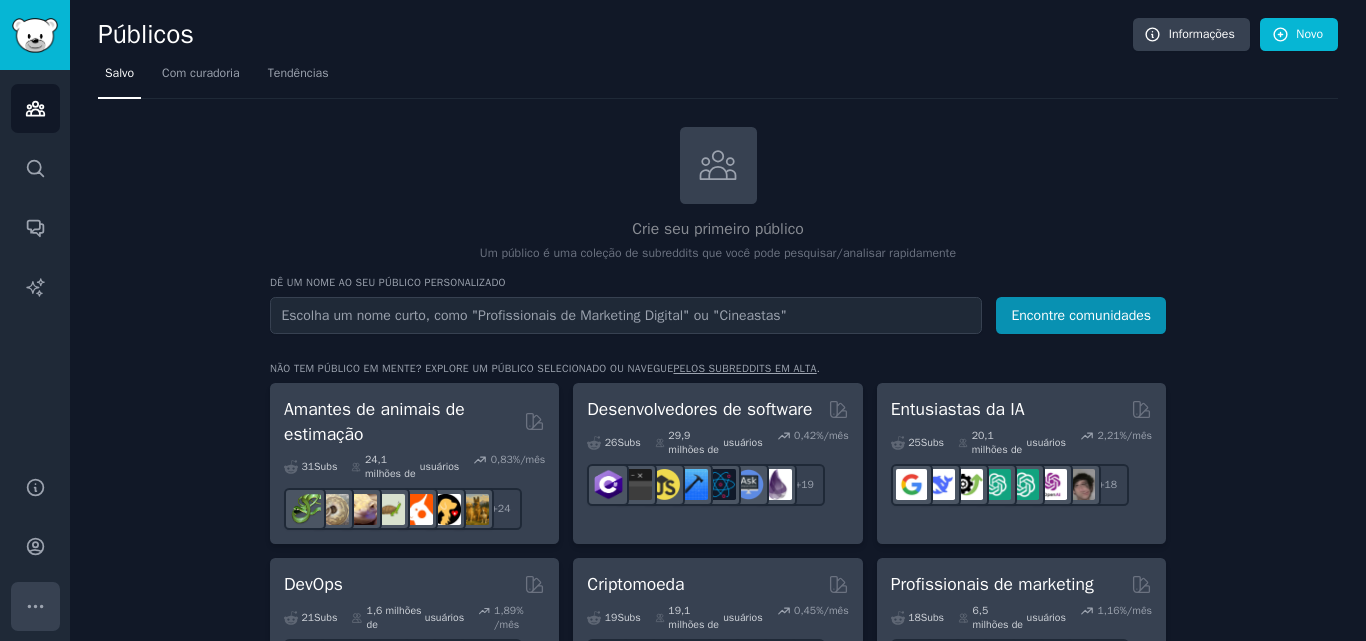 click 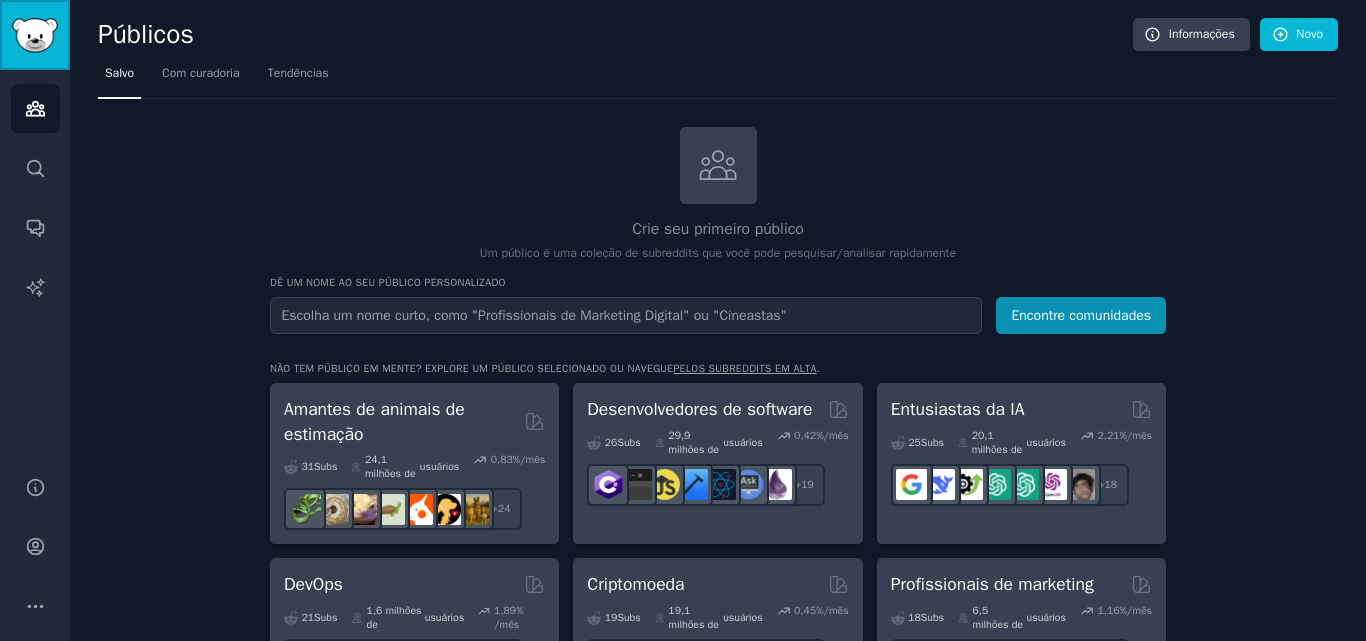 click at bounding box center (35, 35) 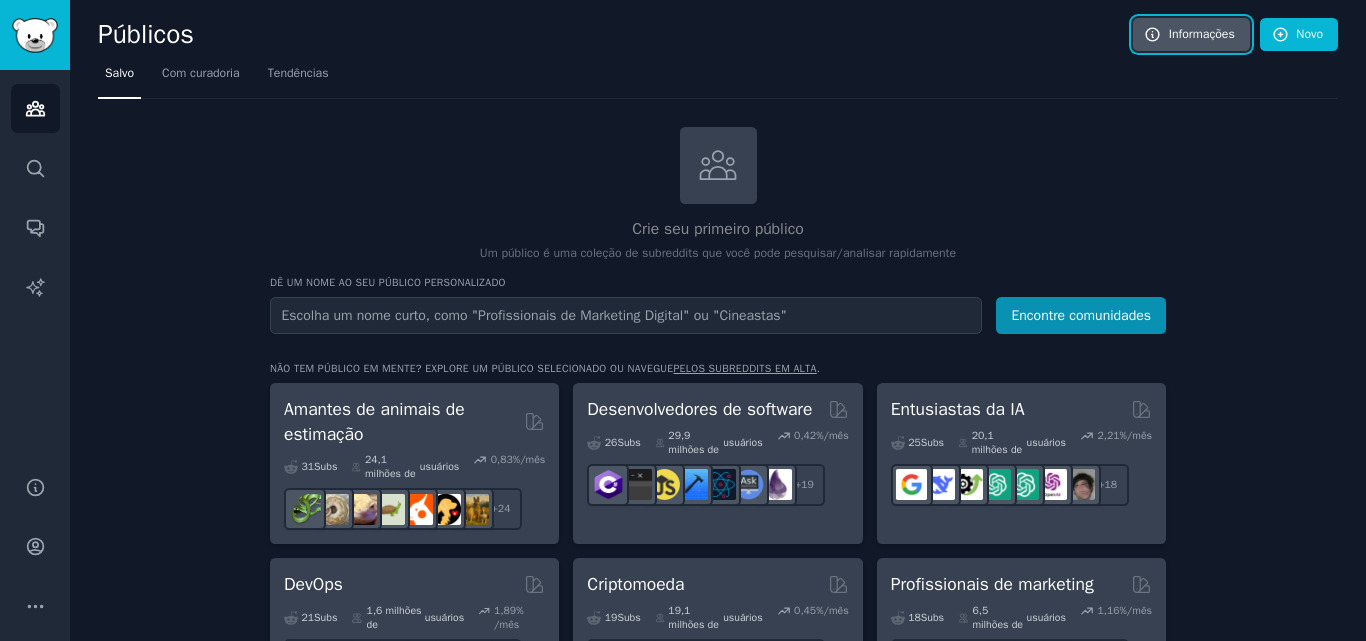 click on "Informações" at bounding box center (1202, 34) 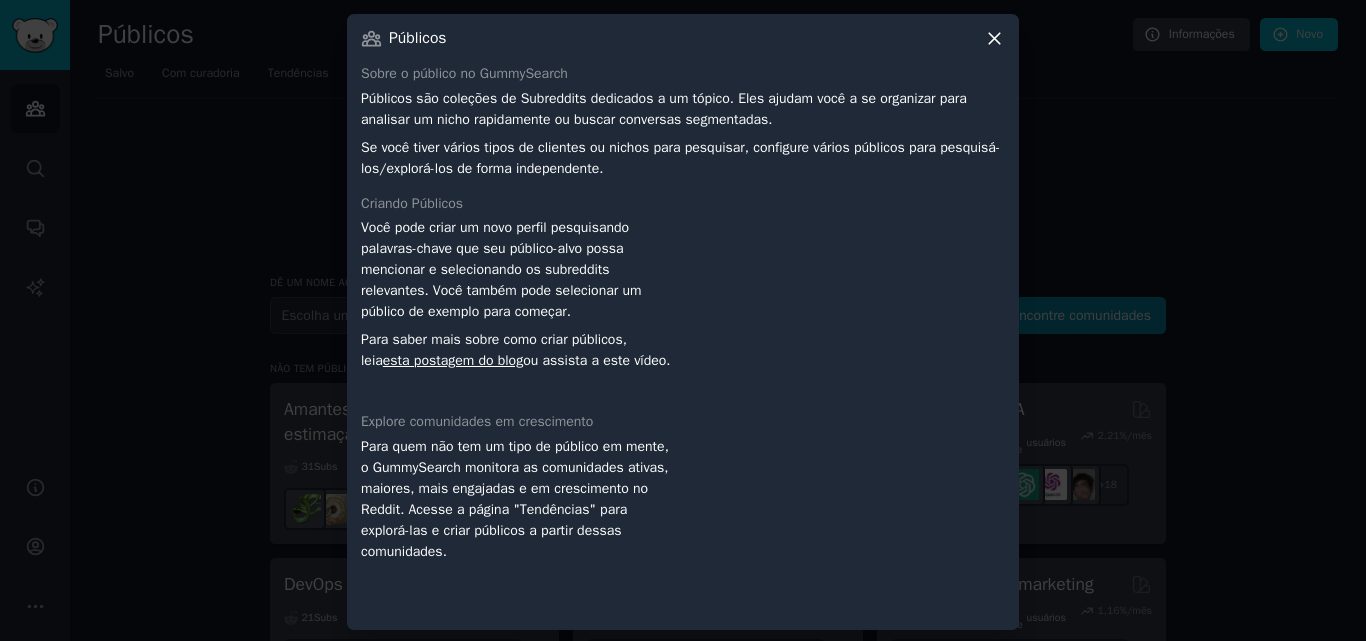click 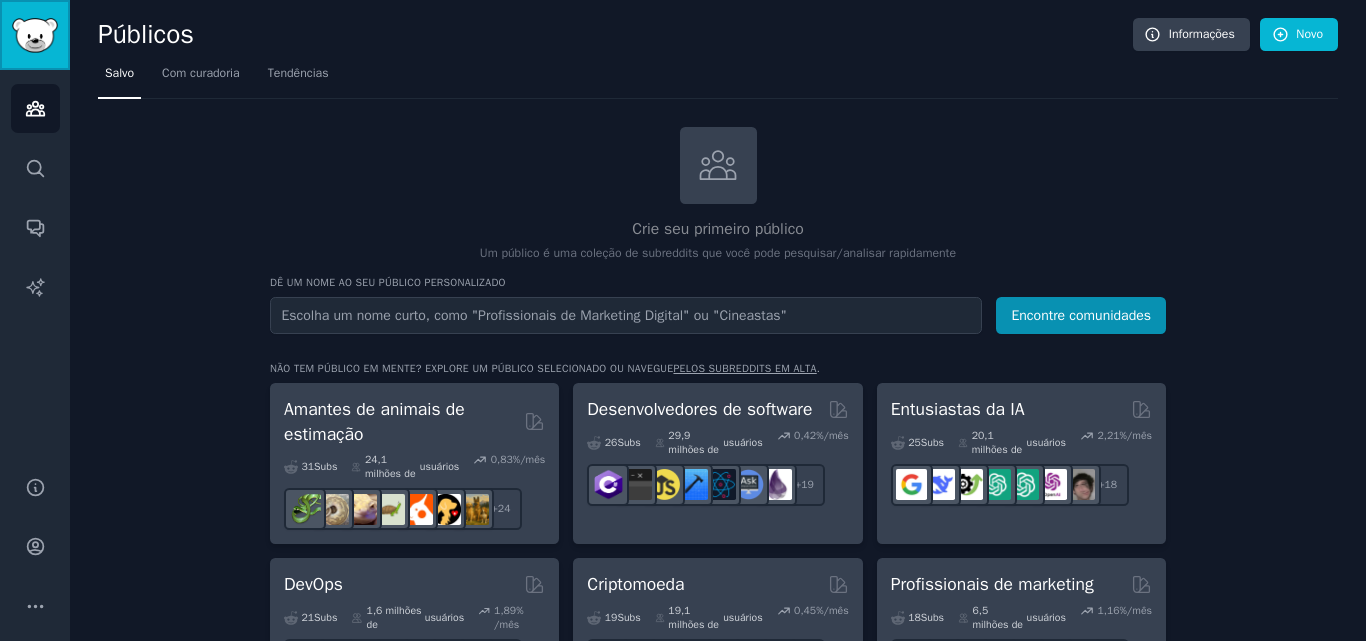 click at bounding box center [35, 35] 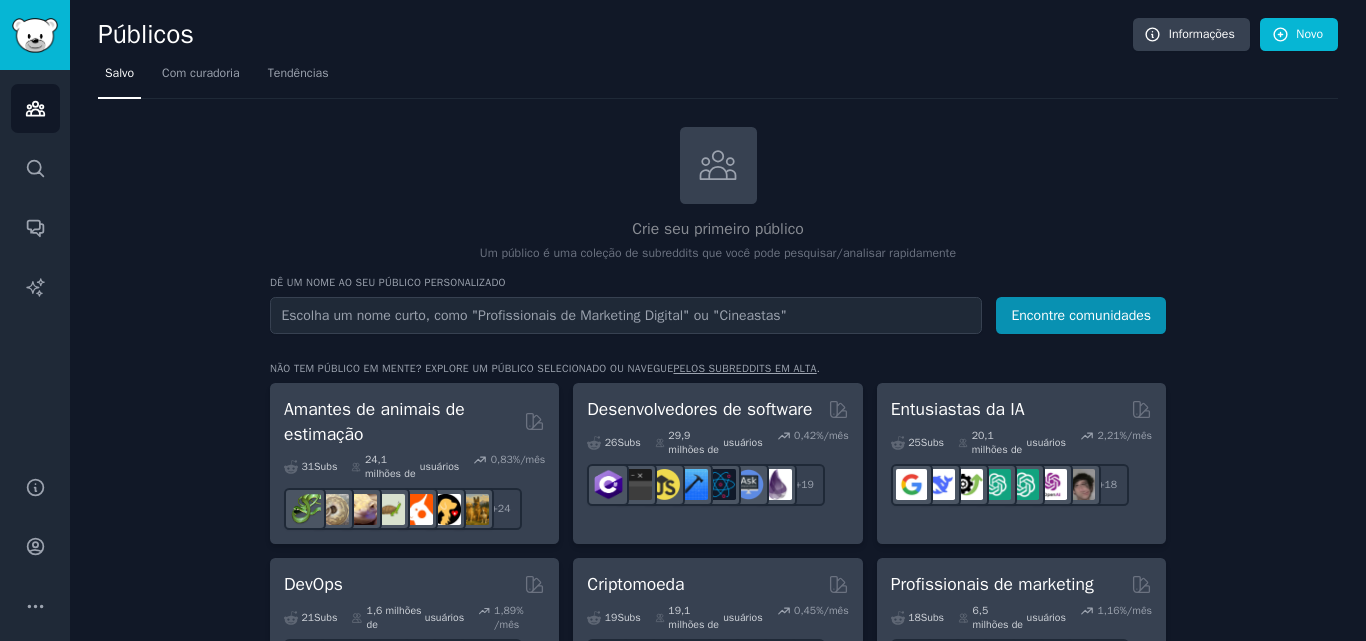 click on "Crie seu primeiro público Um público é uma coleção de subreddits que você pode pesquisar/analisar rapidamente Dê um nome ao seu público personalizado Nome do público Encontre comunidades Não tem público em mente? Explore um público selecionado ou navegue  pelos subreddits em alta  . Amantes de animais de estimação 31  Subs ​ 24,1 milhões de  usuários 0,83  %/mês +  24 Desenvolvedores de software 26  Subs ​ 29,9 milhões de  usuários 0,42  %/mês +  19 Entusiastas da IA 25  Subs ​ 20,1 milhões de  usuários 2,21  %/mês +  18 DevOps 21  Subs ​ 1,6 milhões de  usuários 1,89  % /mês +  14 Criptomoeda 19  Subs ​ 19,1 milhões de  usuários 0,45  %/mês +  12 Profissionais de marketing 18  Subs ​ 6,5 milhões de  usuários 1,16  %/mês +  11 Fundadores de startups 16  Subs ​ 13,6 milhões de  usuários 1,46  %/mês +  9 IA generativa 16  Subs ​ 20,1 milhões de  usuários 1,12  %/mês +  9 Desenvolvedores de IA 15  Subs ​ 3,9 milhões de  usuários 2,68  %/mês +  8 15  Subs" at bounding box center [718, 1312] 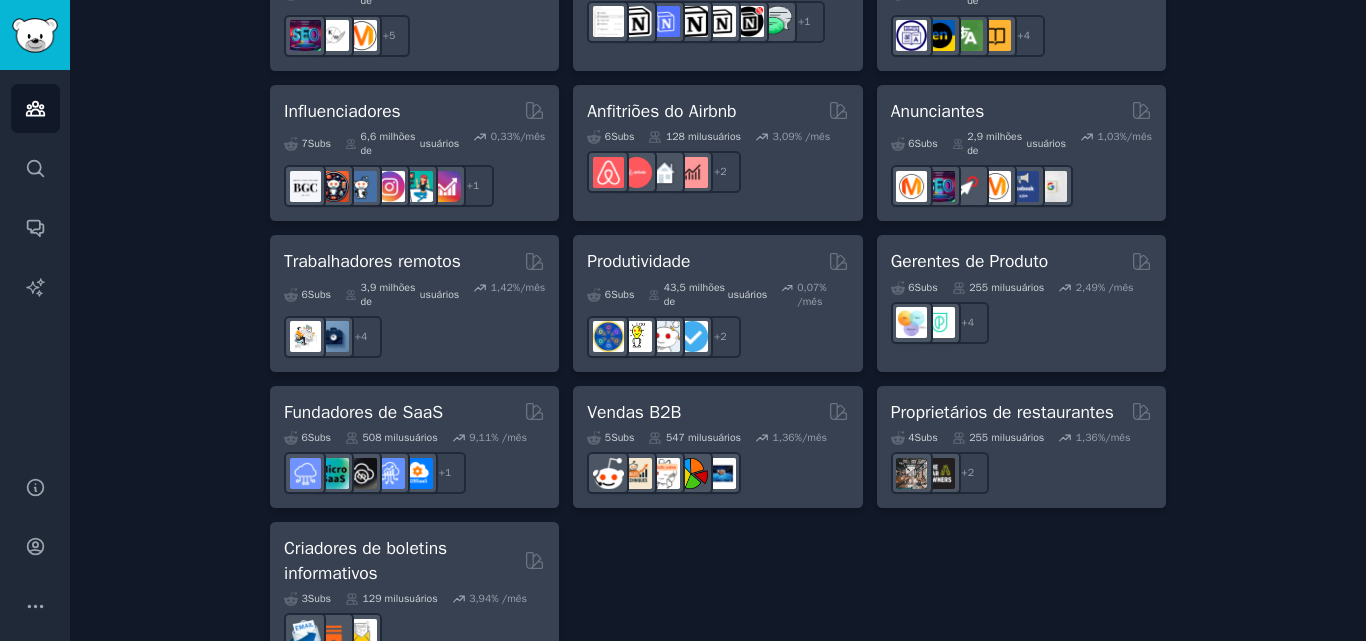 scroll, scrollTop: 1883, scrollLeft: 0, axis: vertical 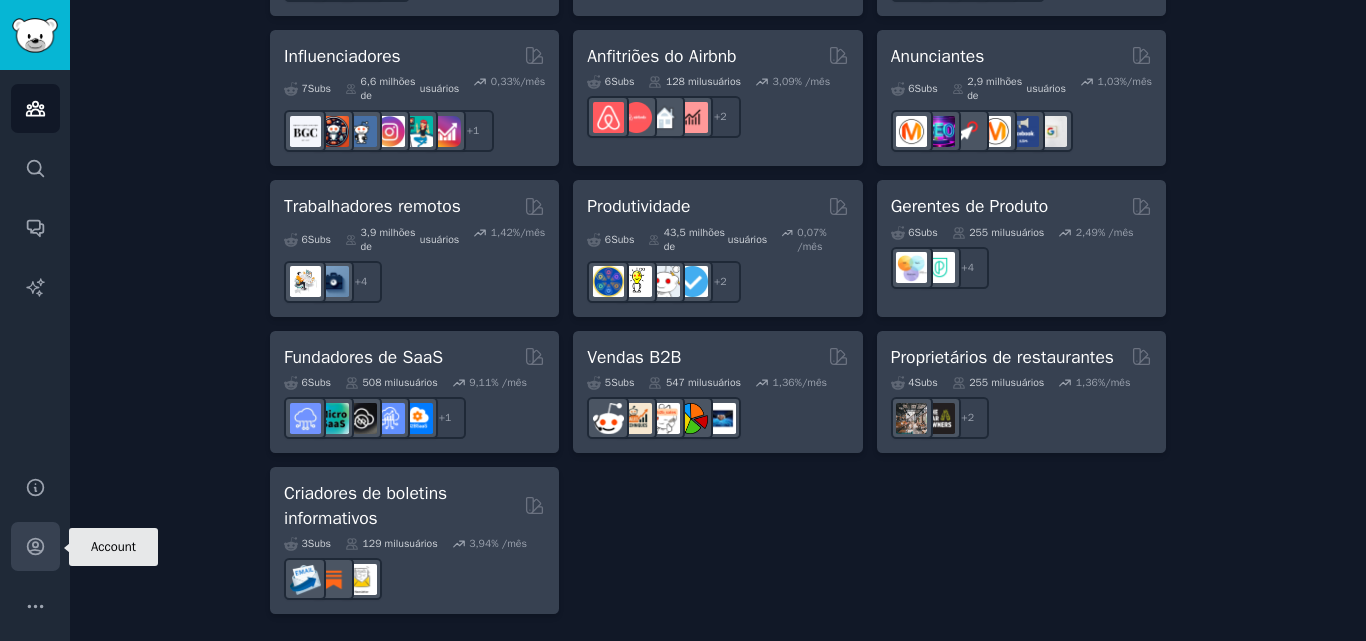 click 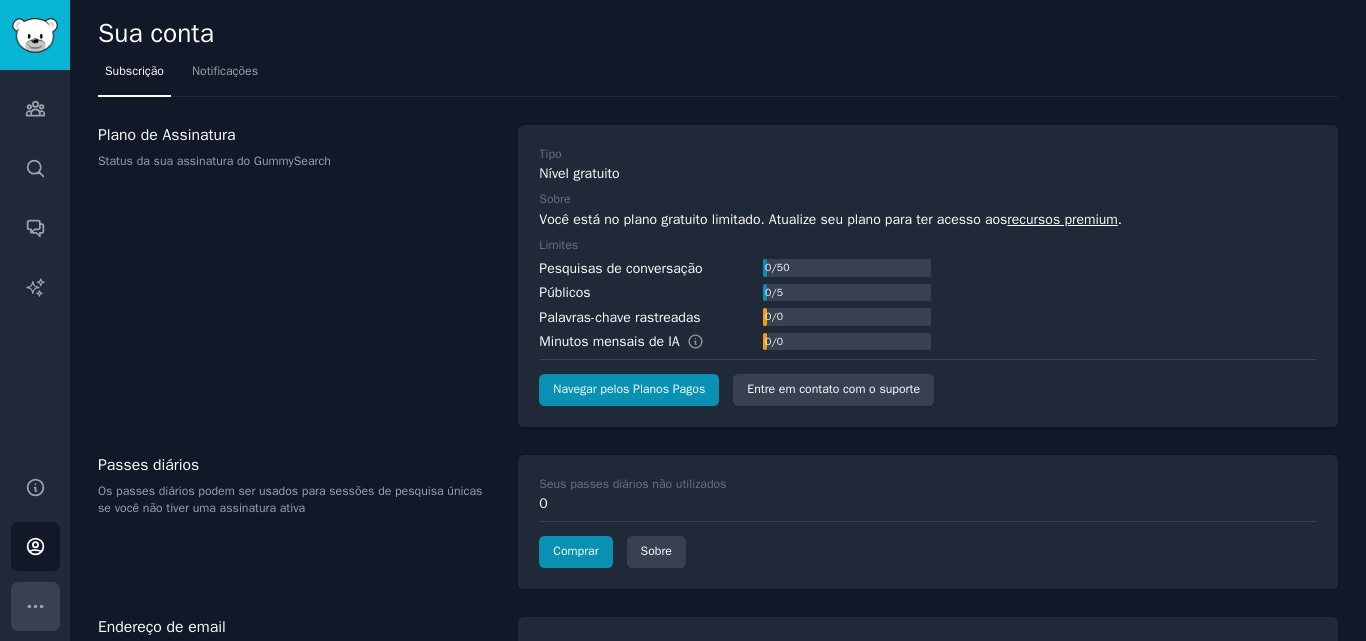 click 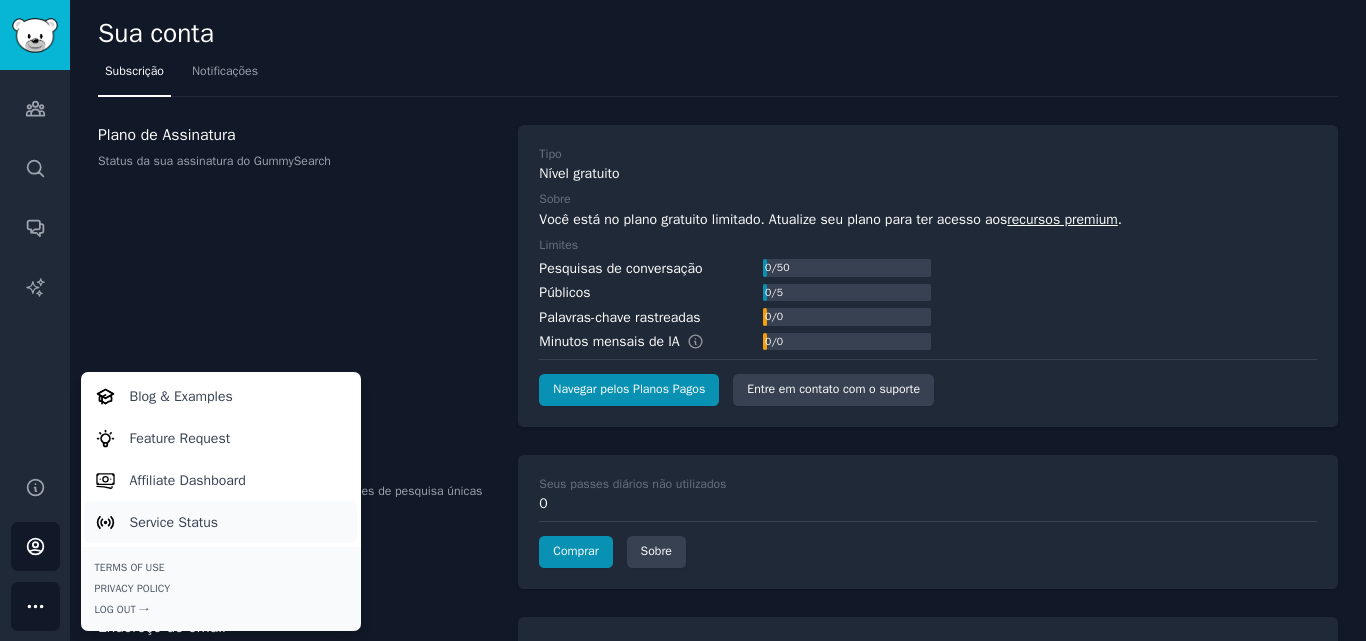 click on "Service Status" at bounding box center (174, 522) 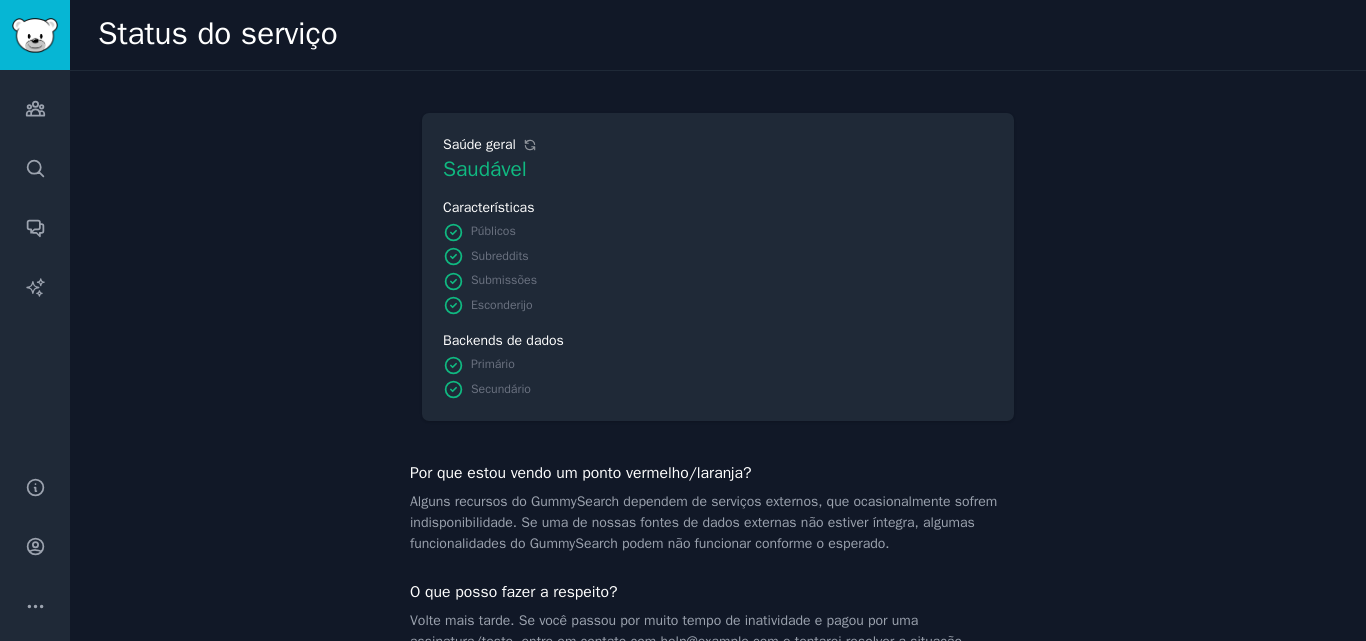 click on "Status do serviço" at bounding box center (218, 33) 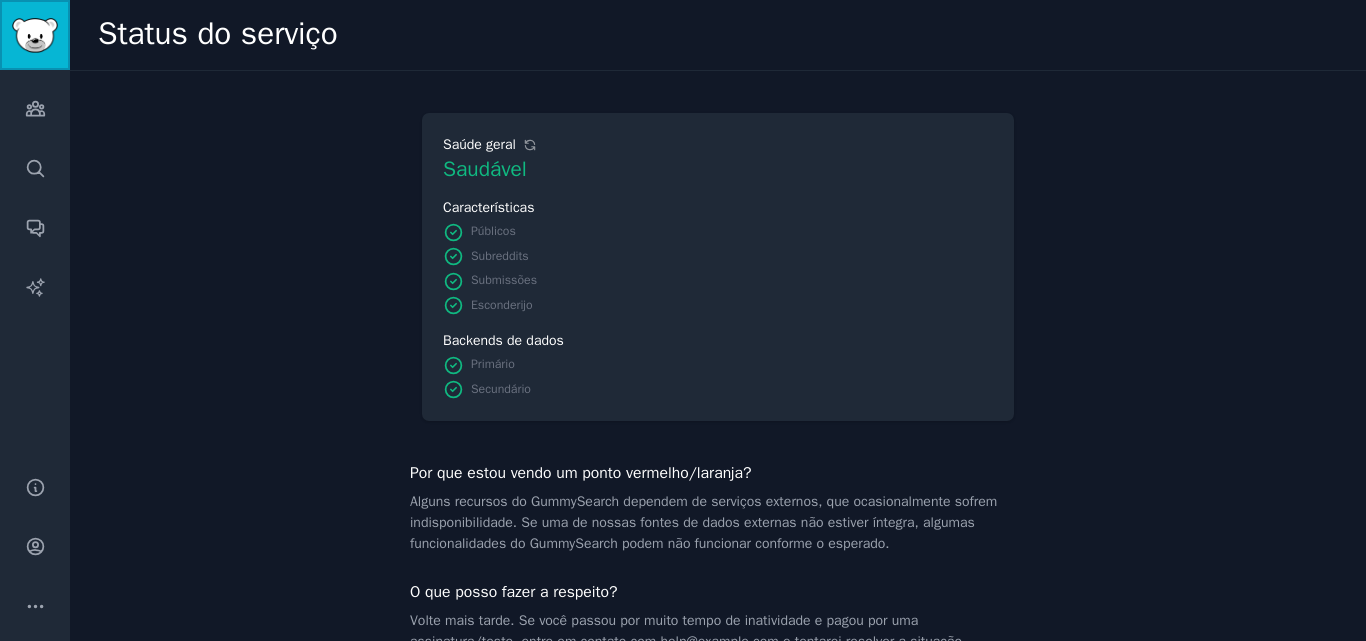 click at bounding box center (35, 35) 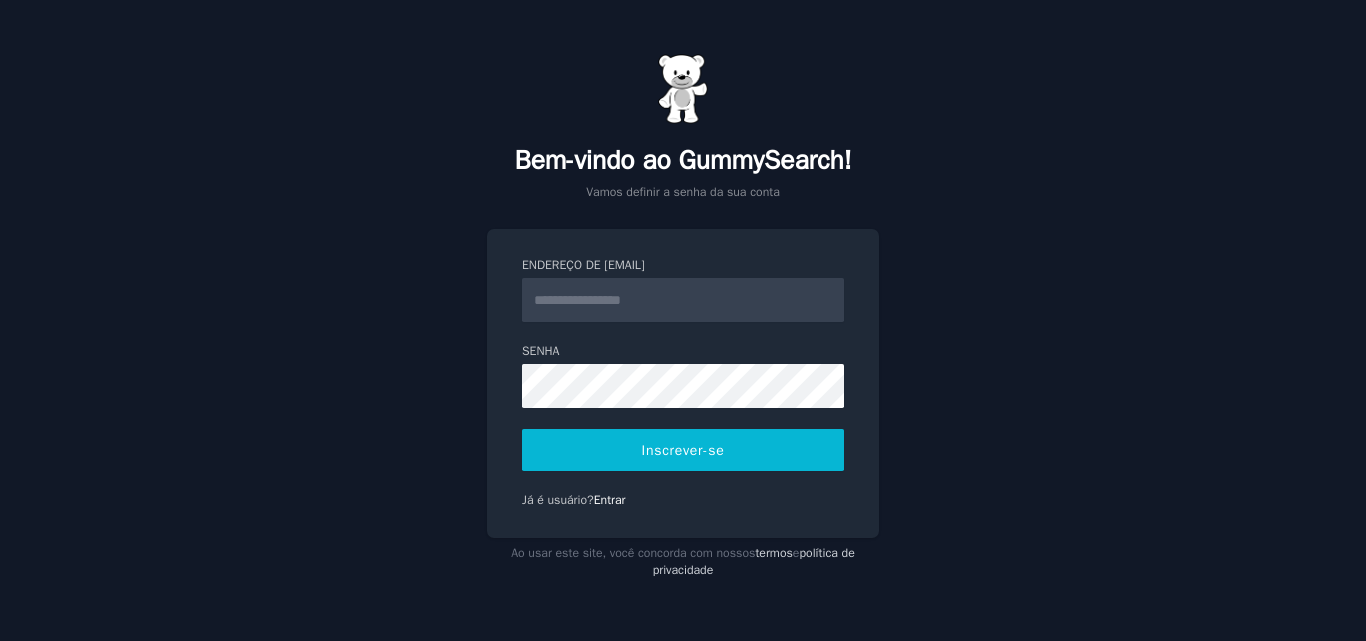 scroll, scrollTop: 0, scrollLeft: 0, axis: both 